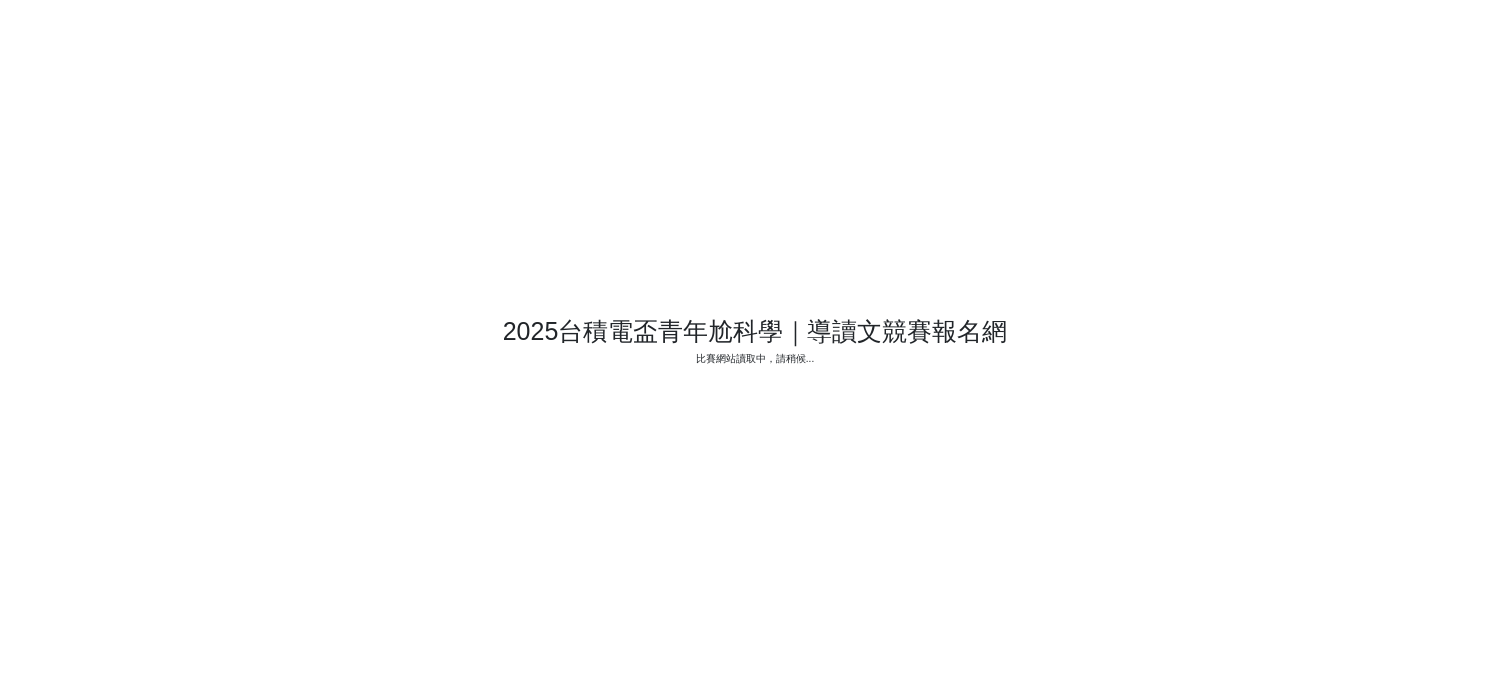 scroll, scrollTop: 0, scrollLeft: 0, axis: both 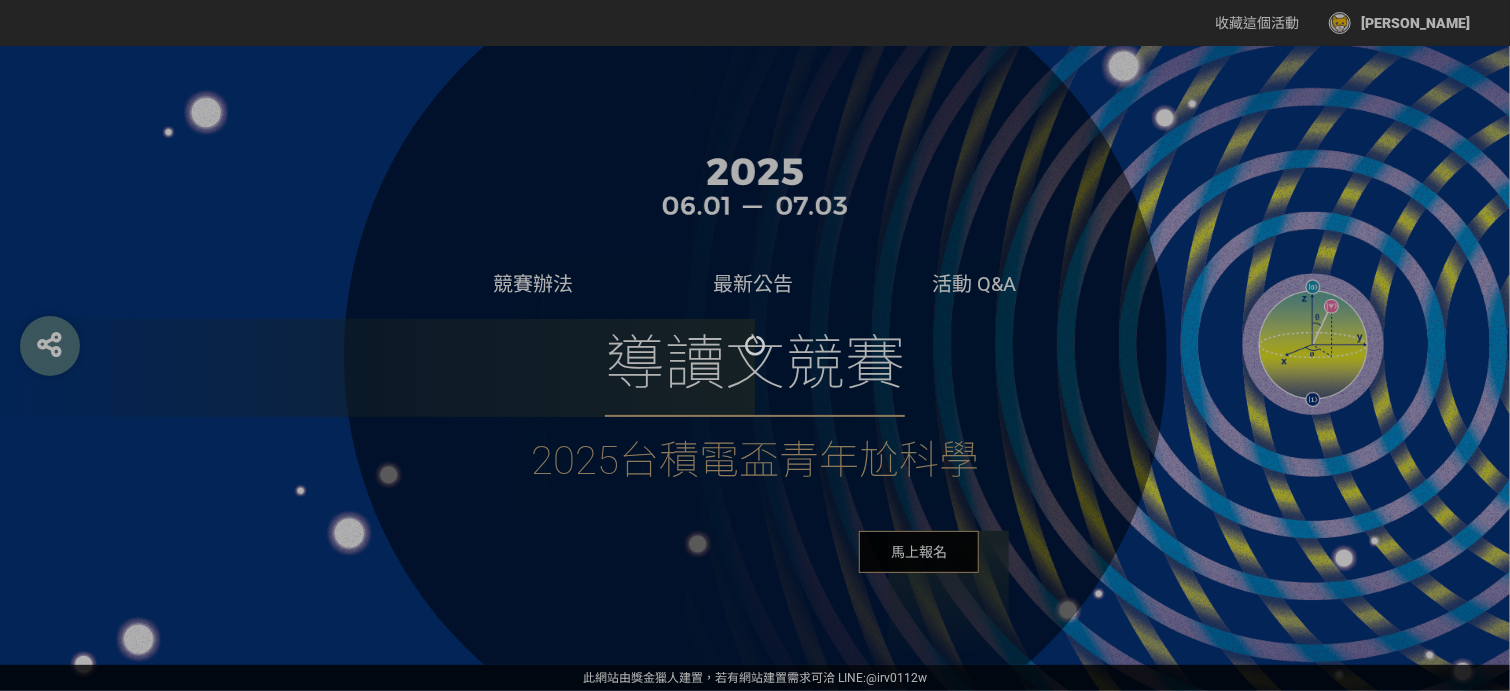 select on "男" 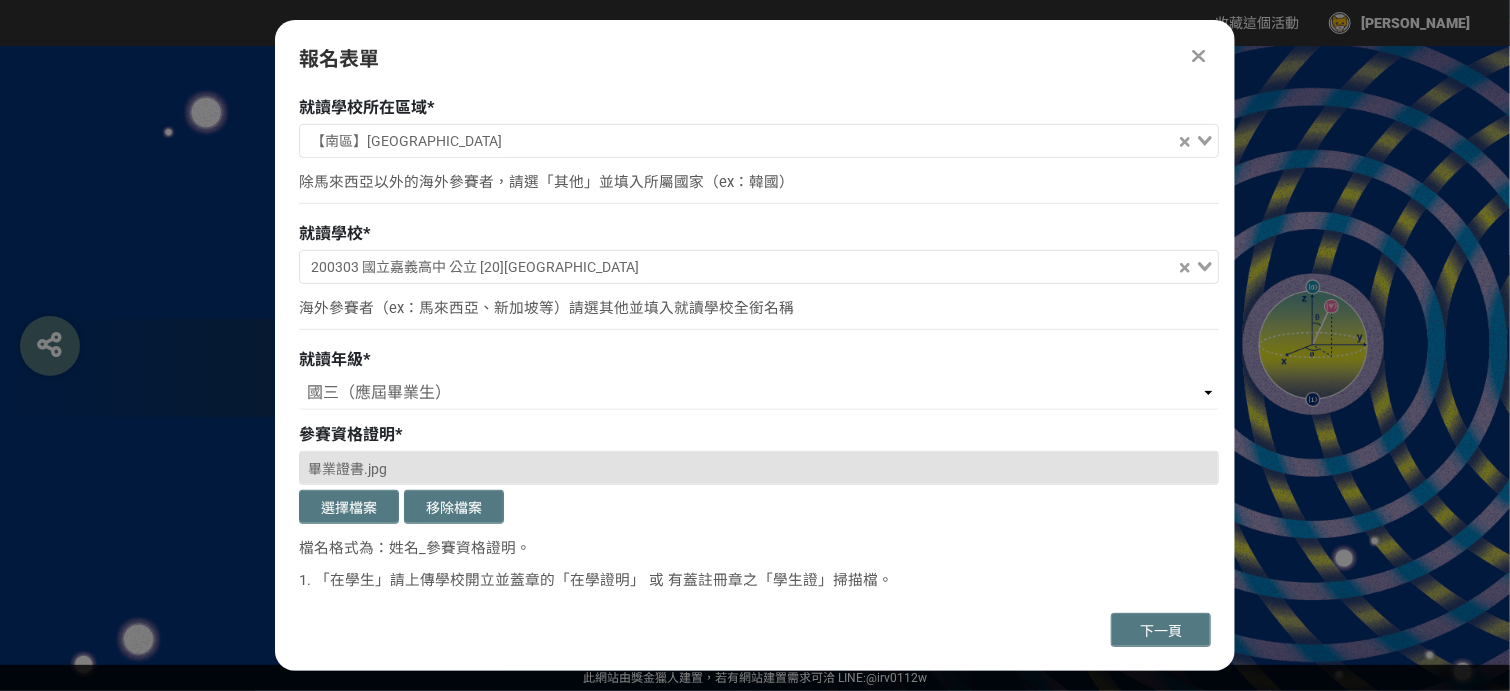 scroll, scrollTop: 400, scrollLeft: 0, axis: vertical 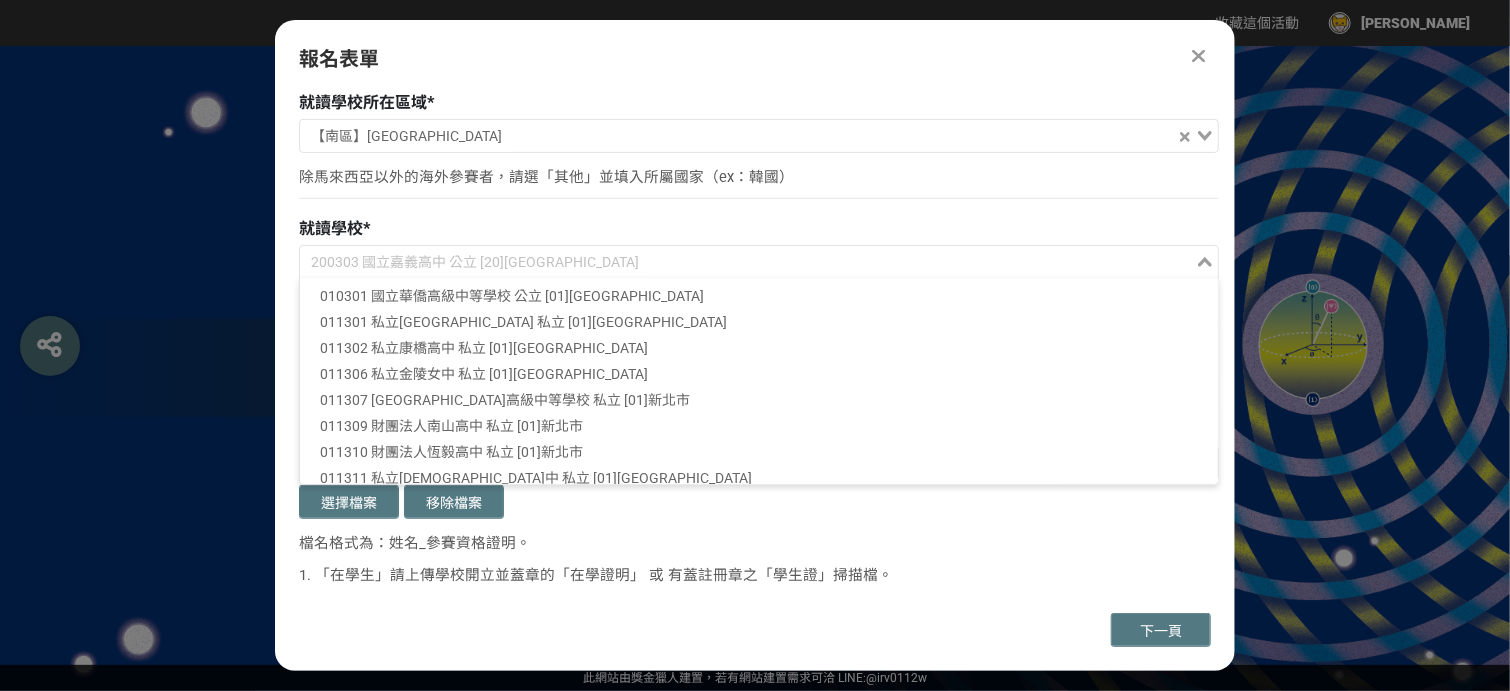 click on "200303	國立嘉義高中	公立	[20][GEOGRAPHIC_DATA]" at bounding box center [747, 262] 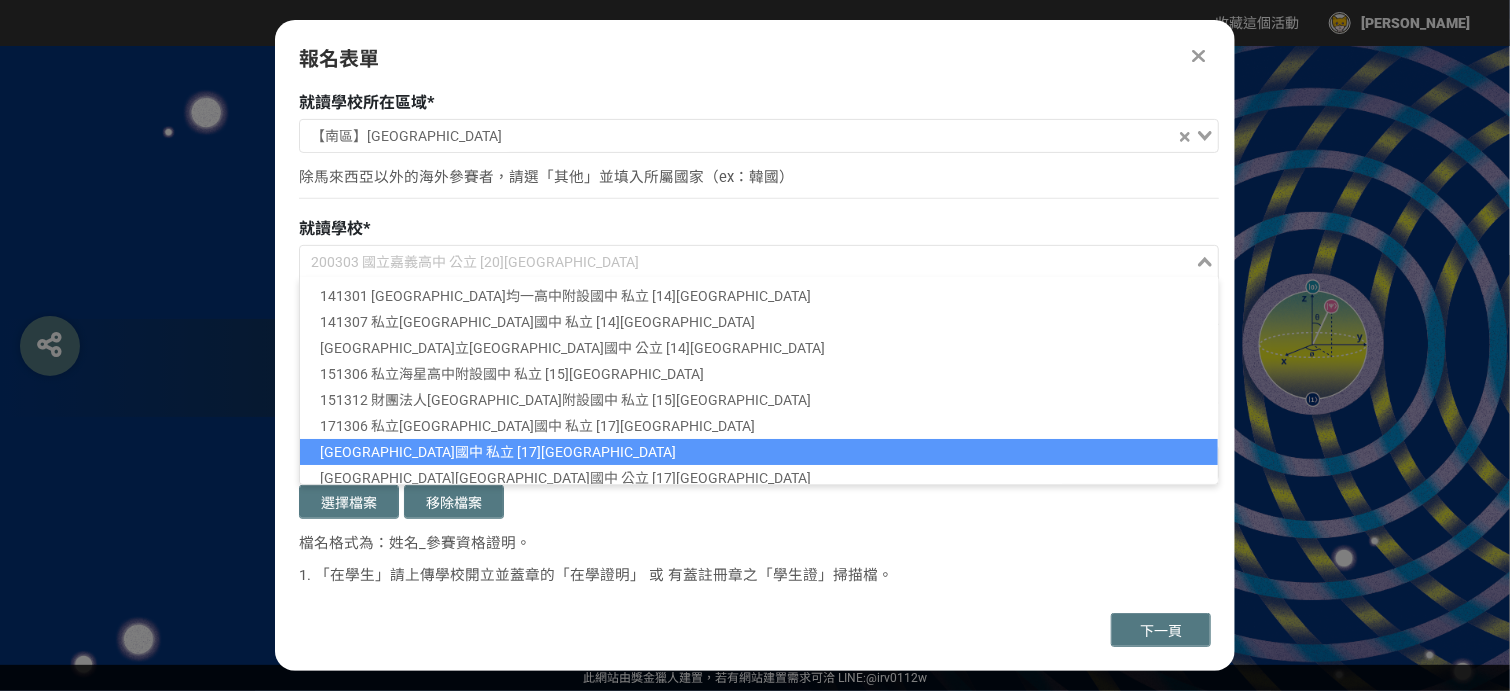 scroll, scrollTop: 38096, scrollLeft: 0, axis: vertical 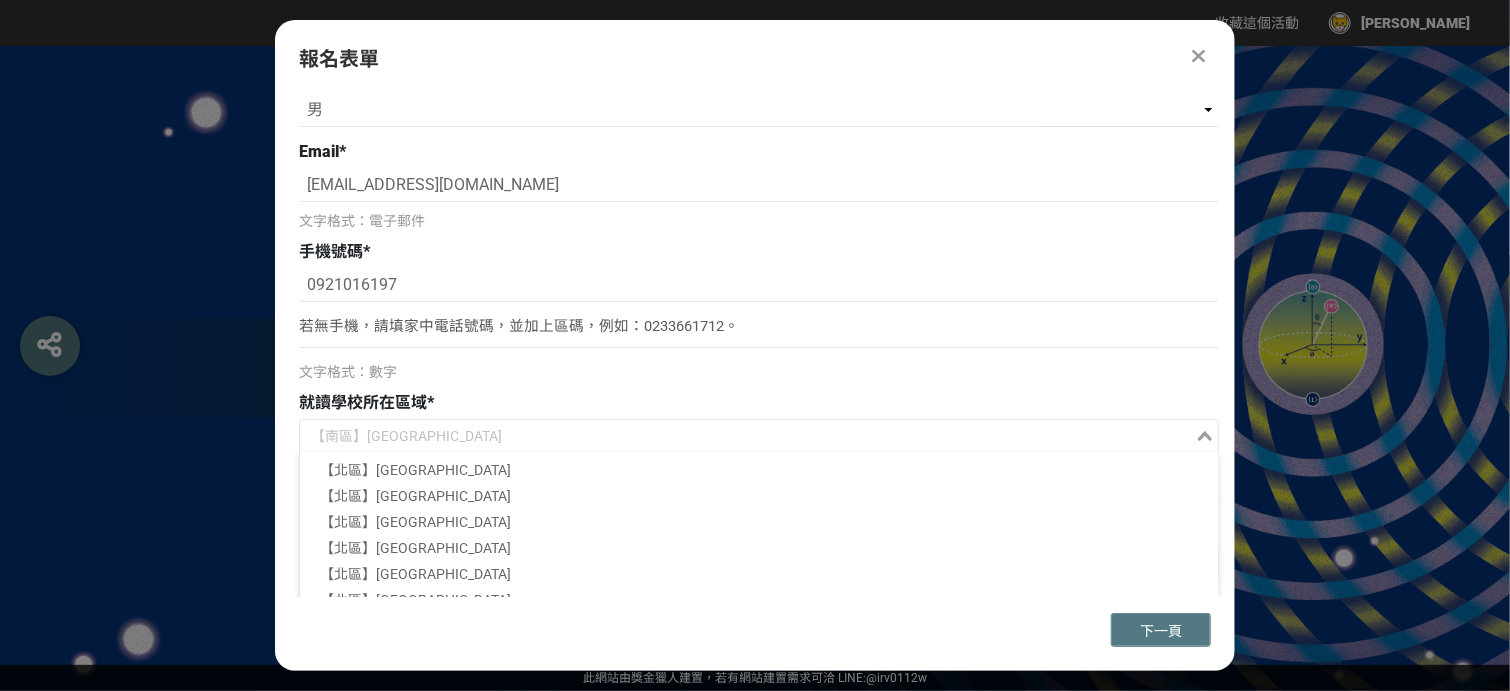 click at bounding box center (747, 438) 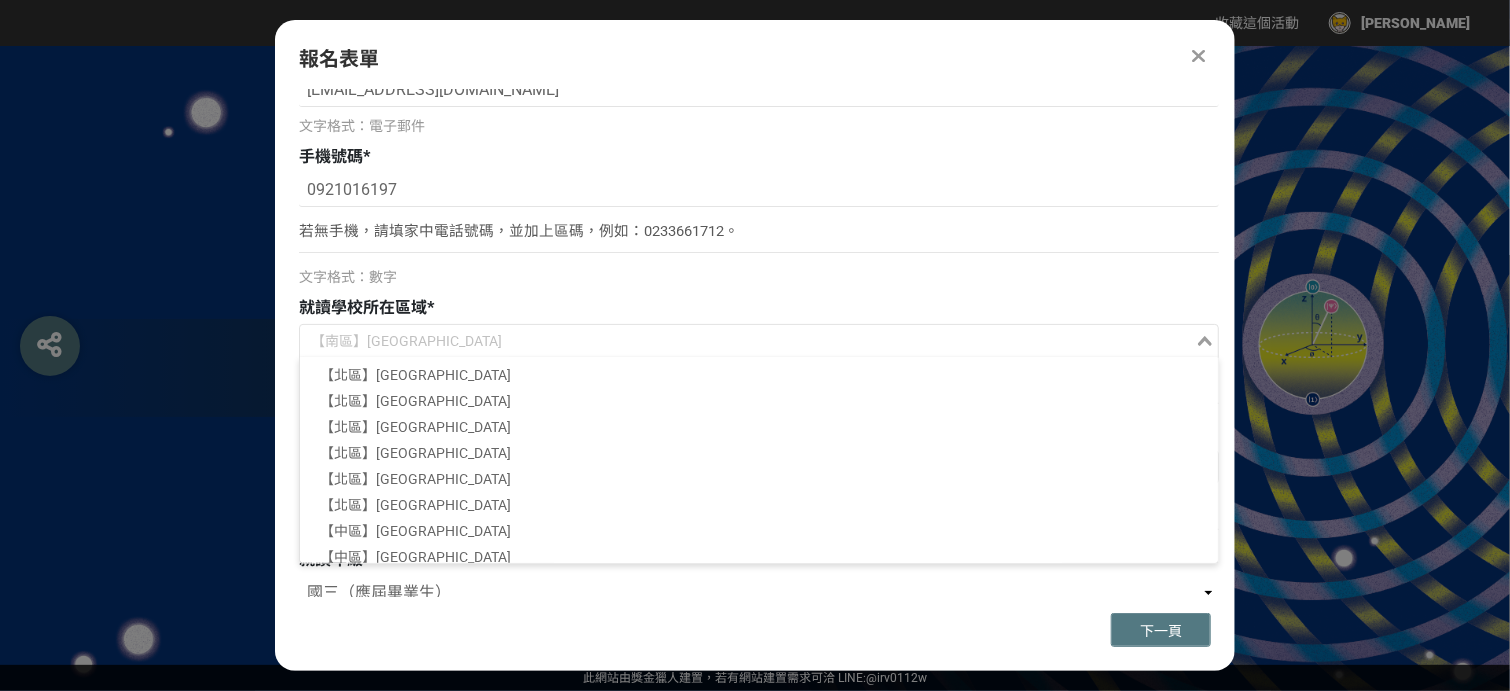 scroll, scrollTop: 200, scrollLeft: 0, axis: vertical 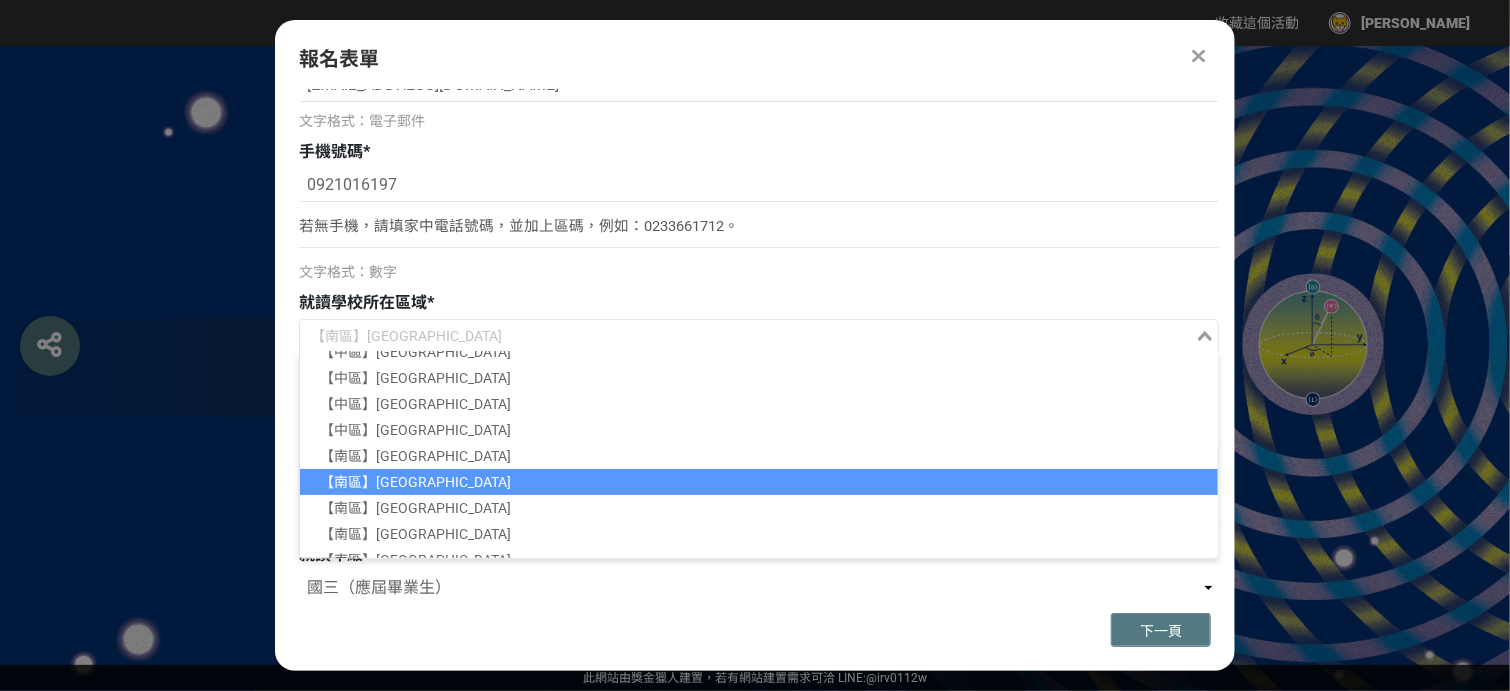 click on "【南區】[GEOGRAPHIC_DATA]" at bounding box center (759, 482) 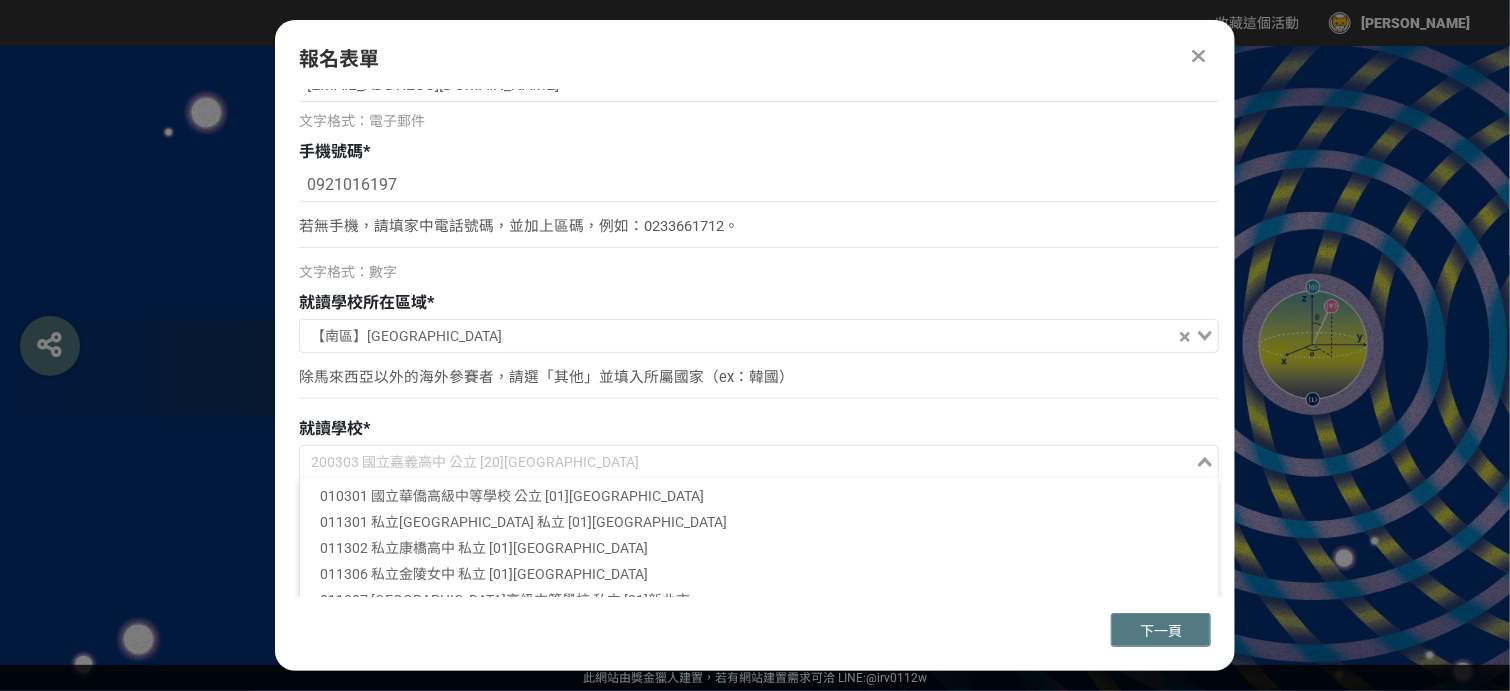click on "200303	國立嘉義高中	公立	[20][GEOGRAPHIC_DATA]" at bounding box center (747, 462) 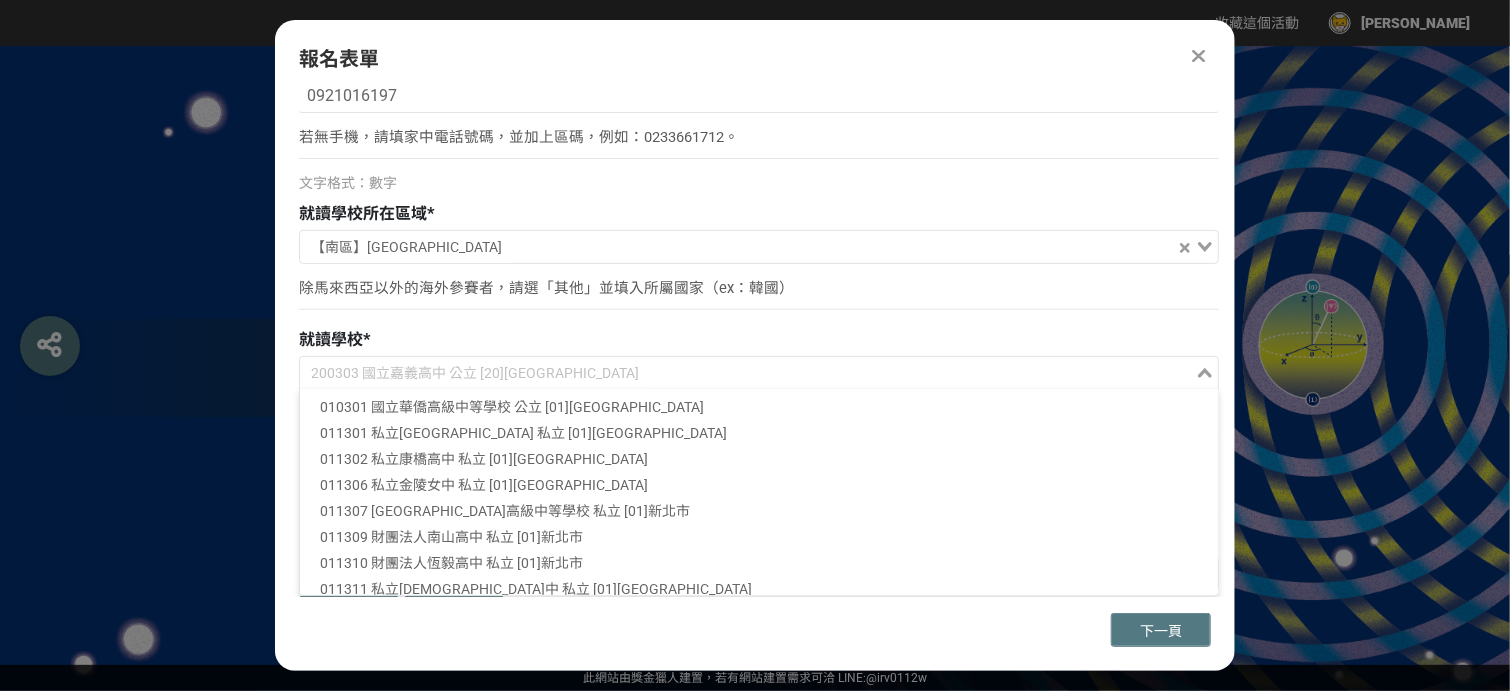 scroll, scrollTop: 300, scrollLeft: 0, axis: vertical 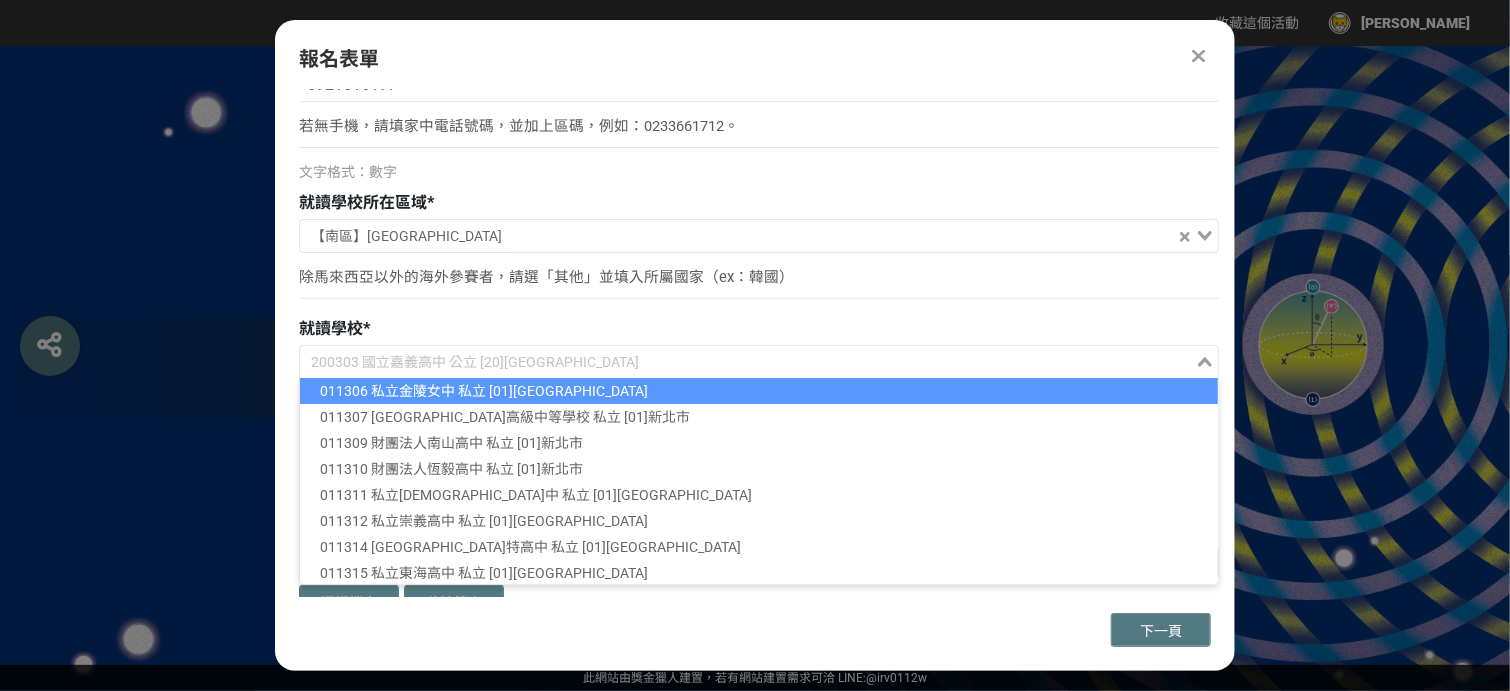 click on "除馬來西亞以外的海外參賽者，請選「其他」並填入所屬國家（ex：韓國）" at bounding box center (759, 277) 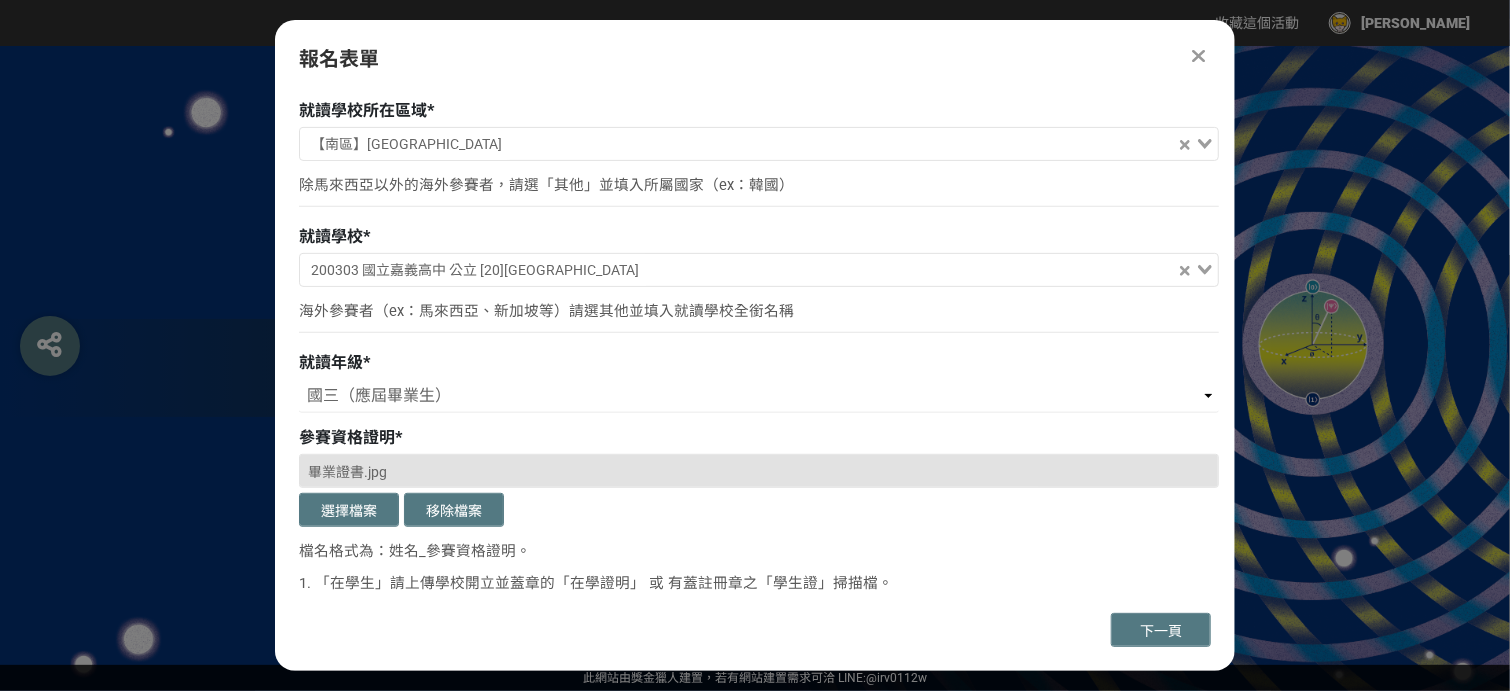 scroll, scrollTop: 400, scrollLeft: 0, axis: vertical 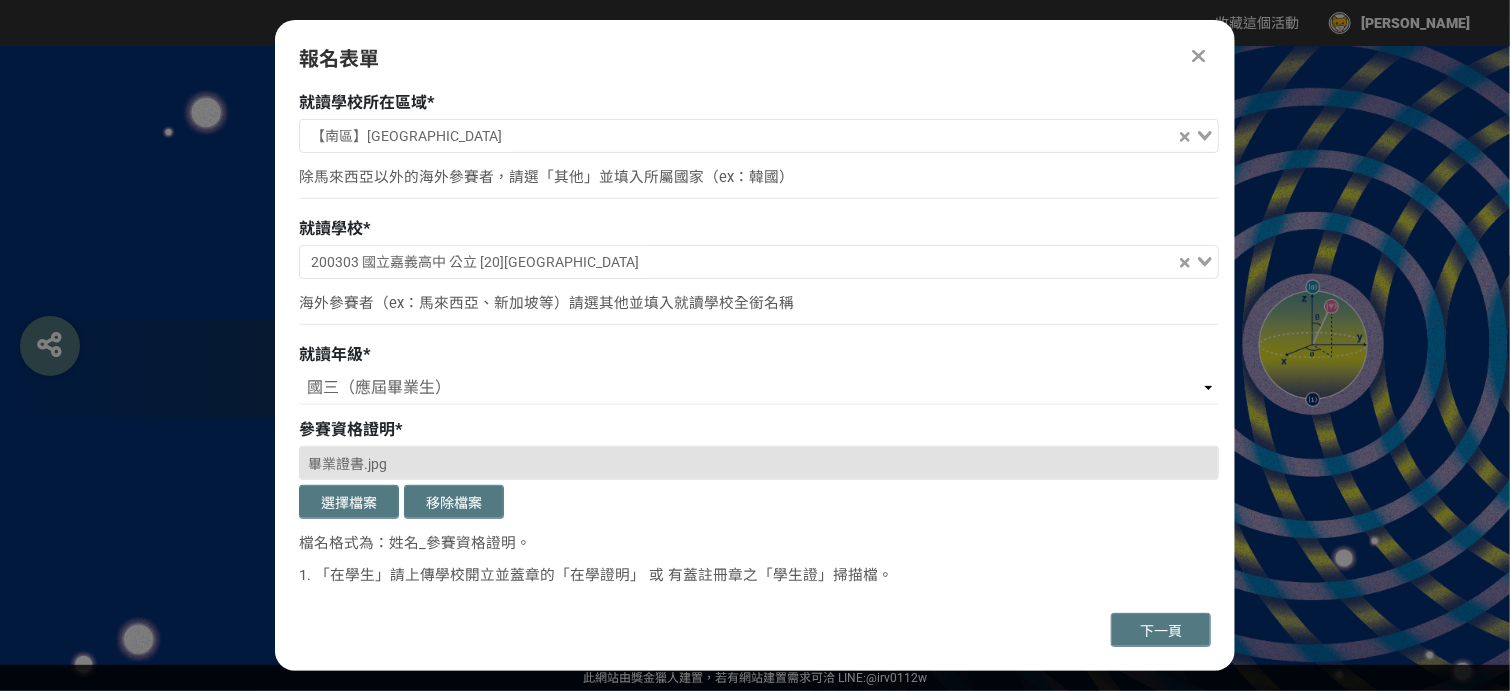 click on "200303	國立嘉義高中	公立	[20][GEOGRAPHIC_DATA]" at bounding box center [738, 262] 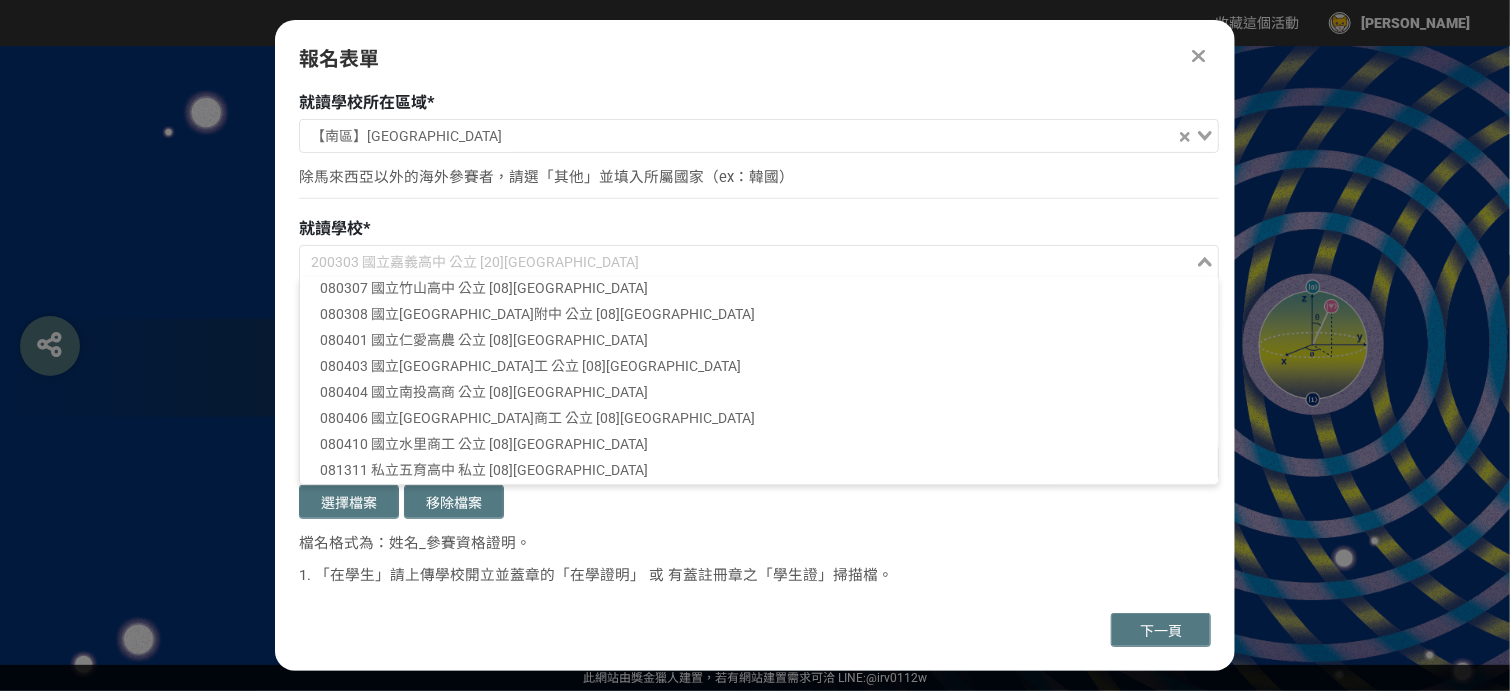 scroll, scrollTop: 5500, scrollLeft: 0, axis: vertical 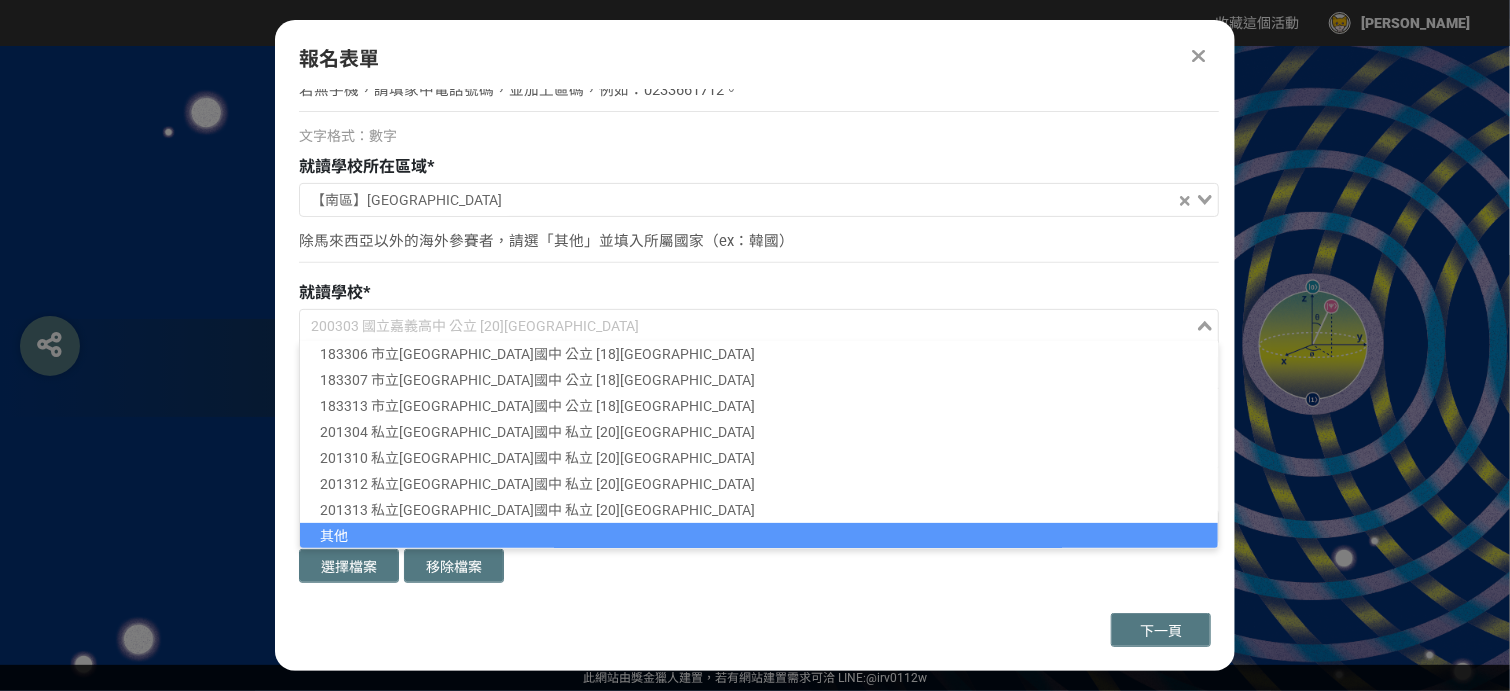 click on "其他" at bounding box center [759, 536] 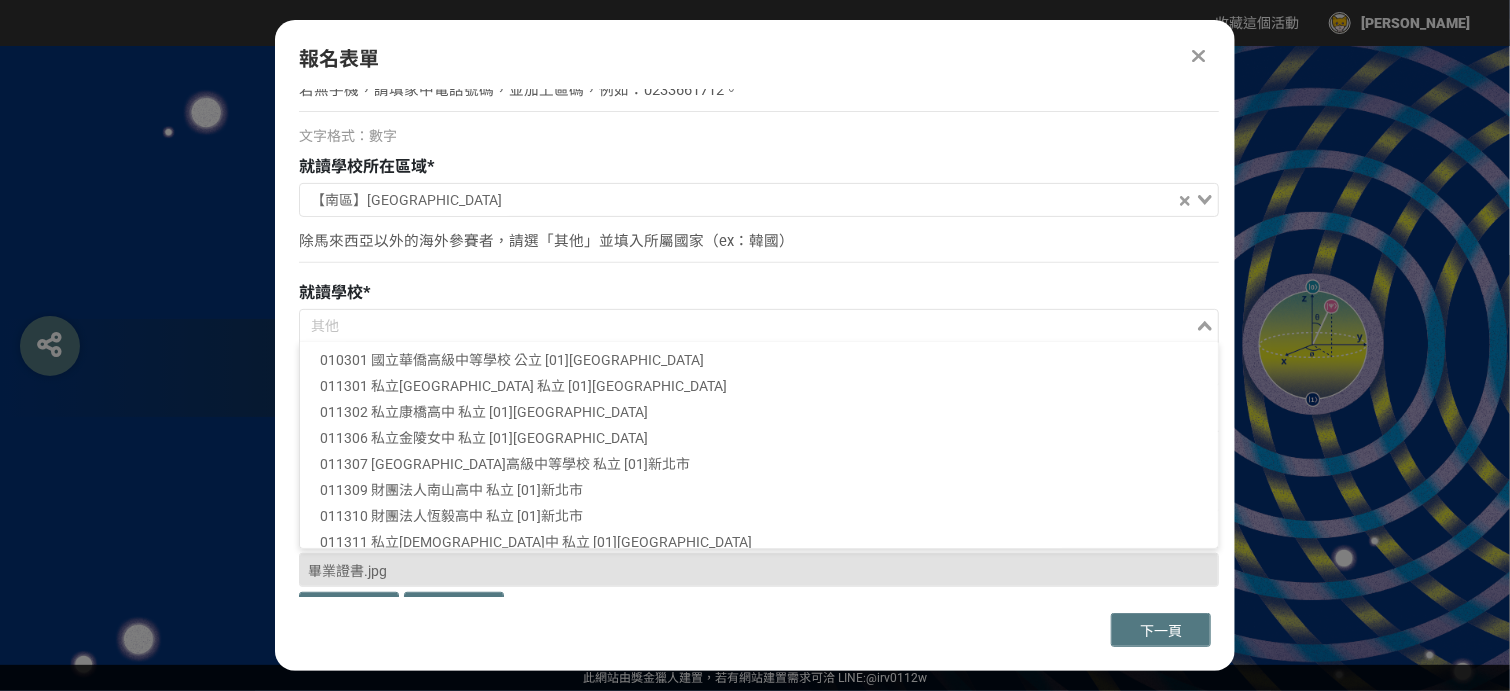 click at bounding box center (747, 328) 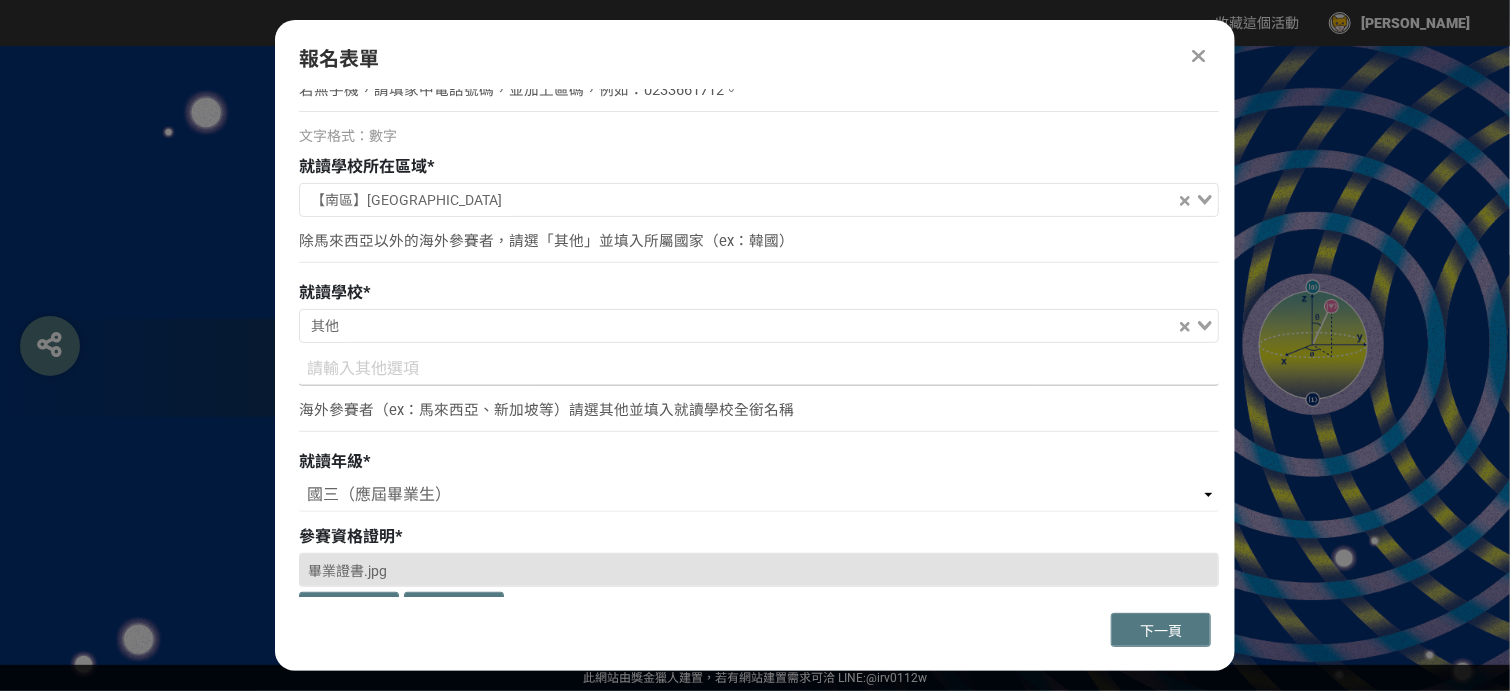click at bounding box center [759, 369] 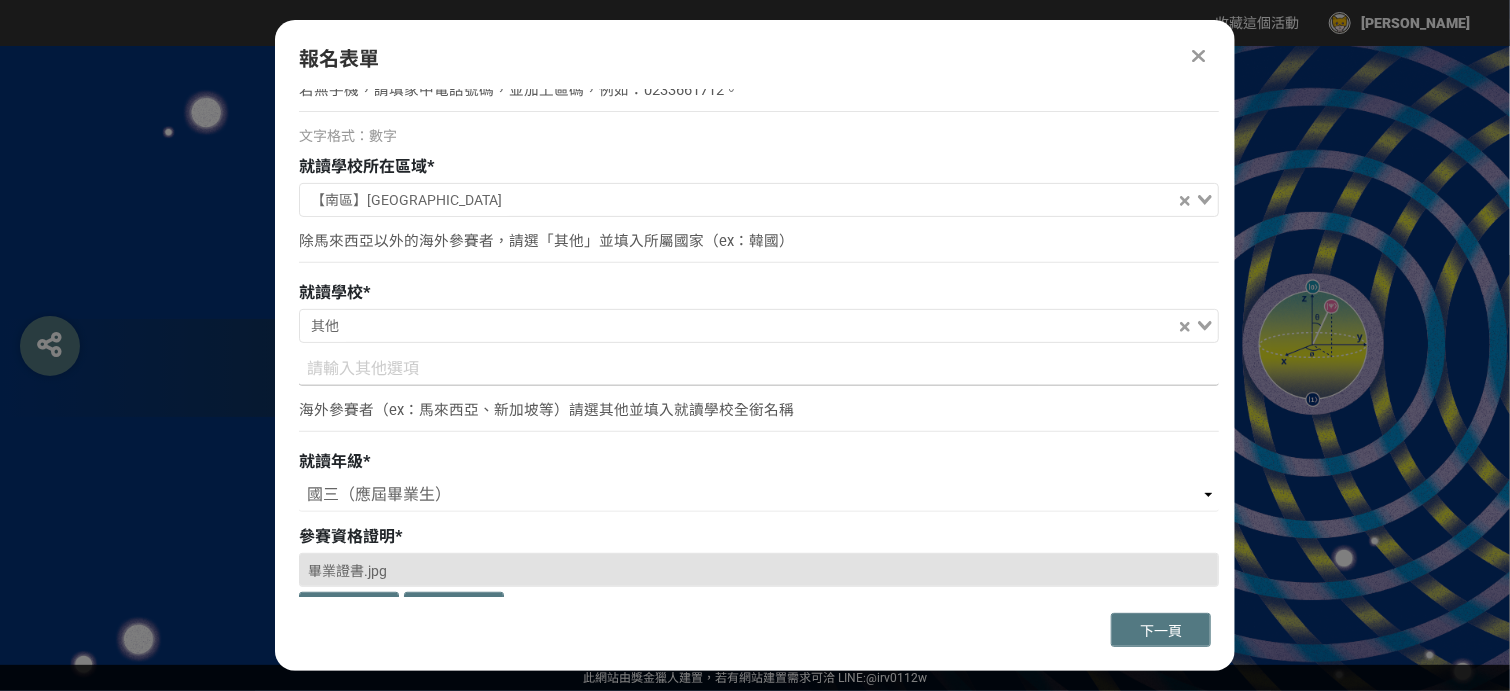 click at bounding box center [759, 369] 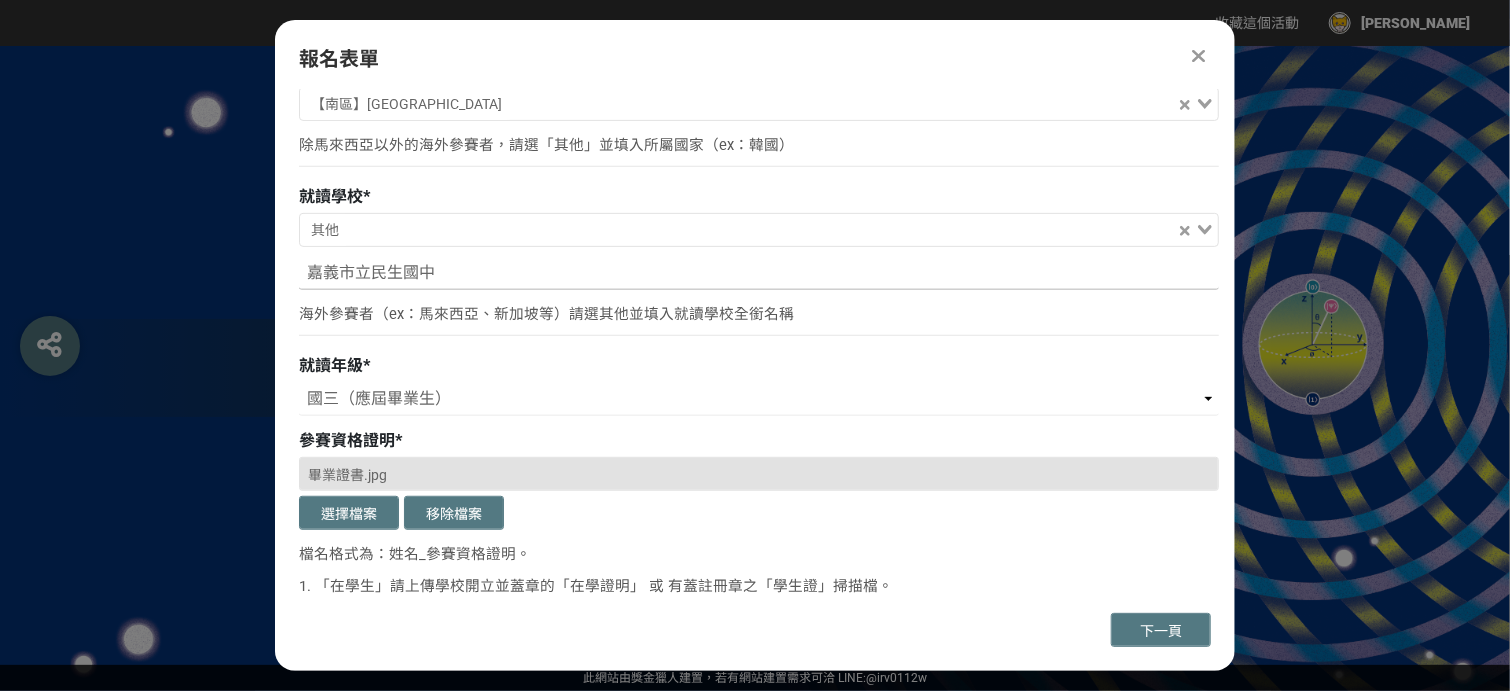 scroll, scrollTop: 436, scrollLeft: 0, axis: vertical 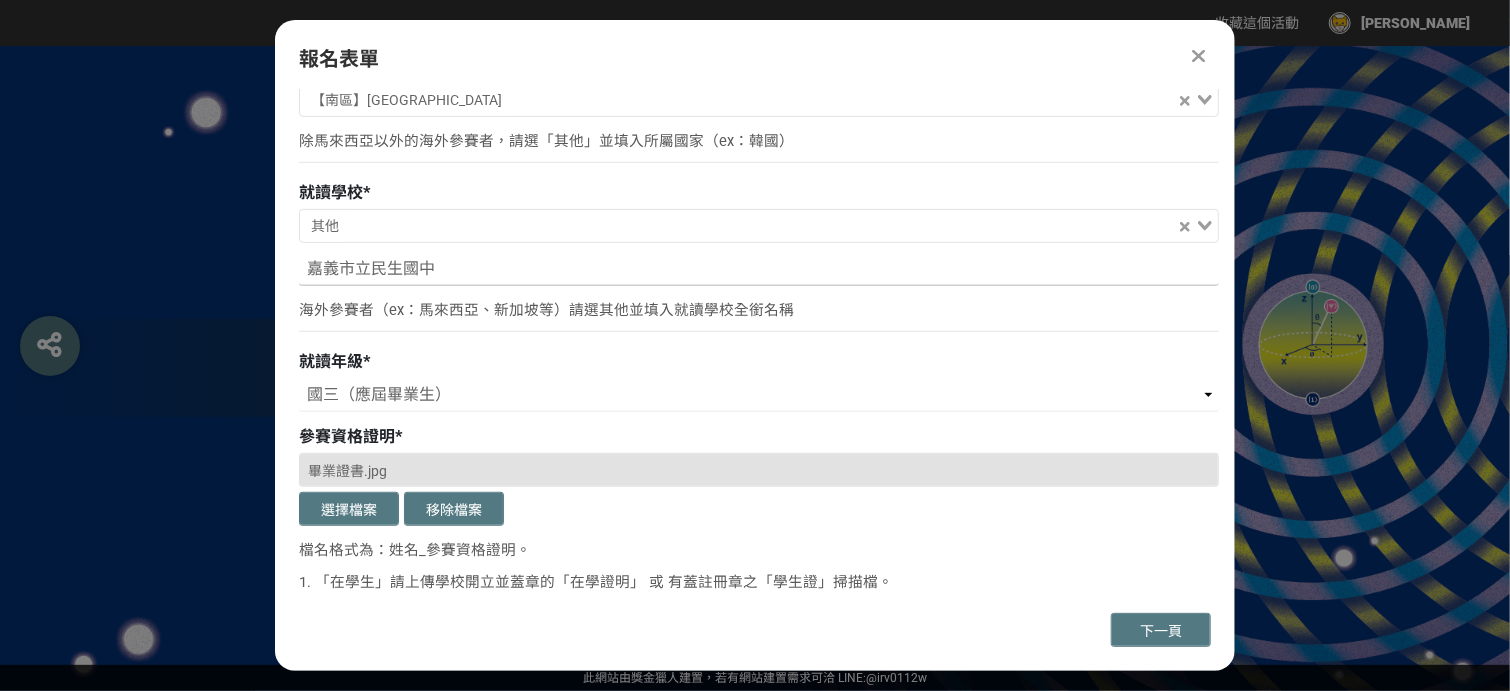 click on "嘉義市立民生國中" at bounding box center [759, 269] 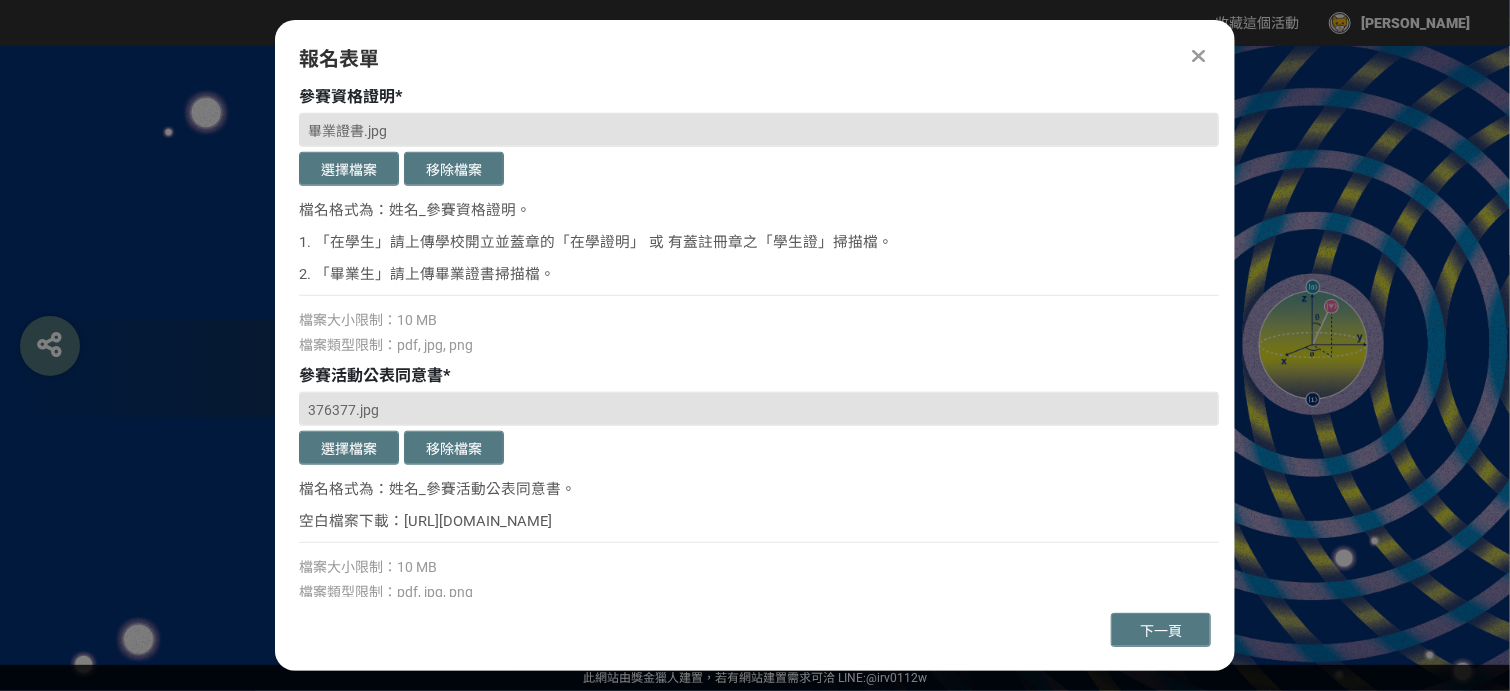 scroll, scrollTop: 779, scrollLeft: 0, axis: vertical 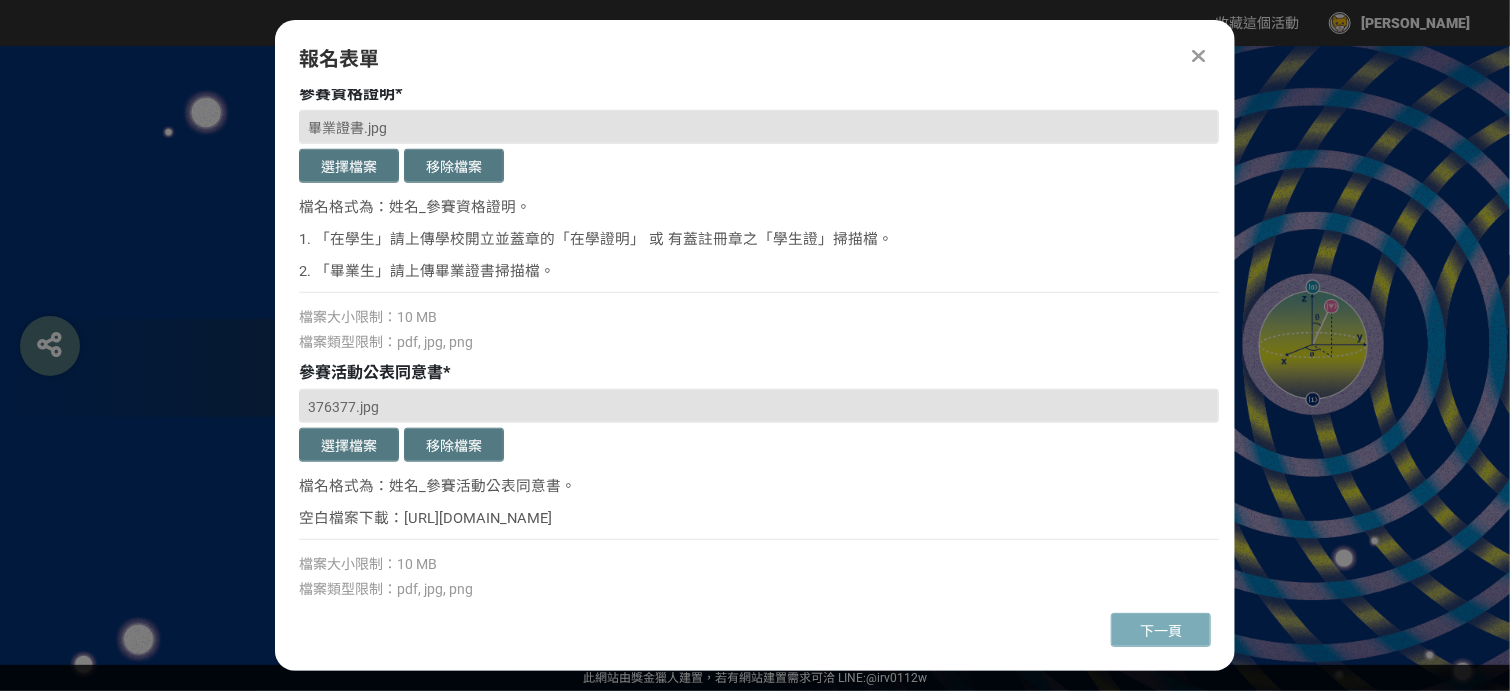 type on "嘉義市立民生國中" 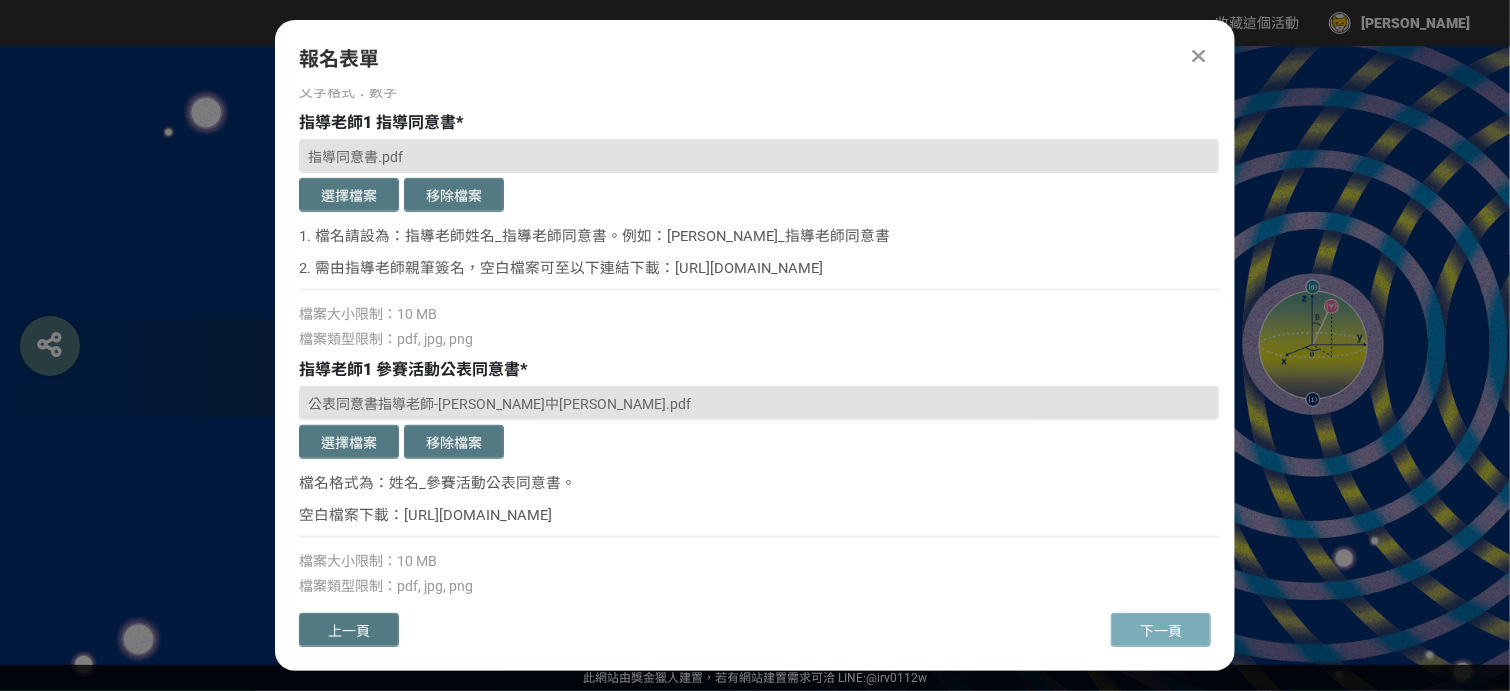 scroll, scrollTop: 453, scrollLeft: 0, axis: vertical 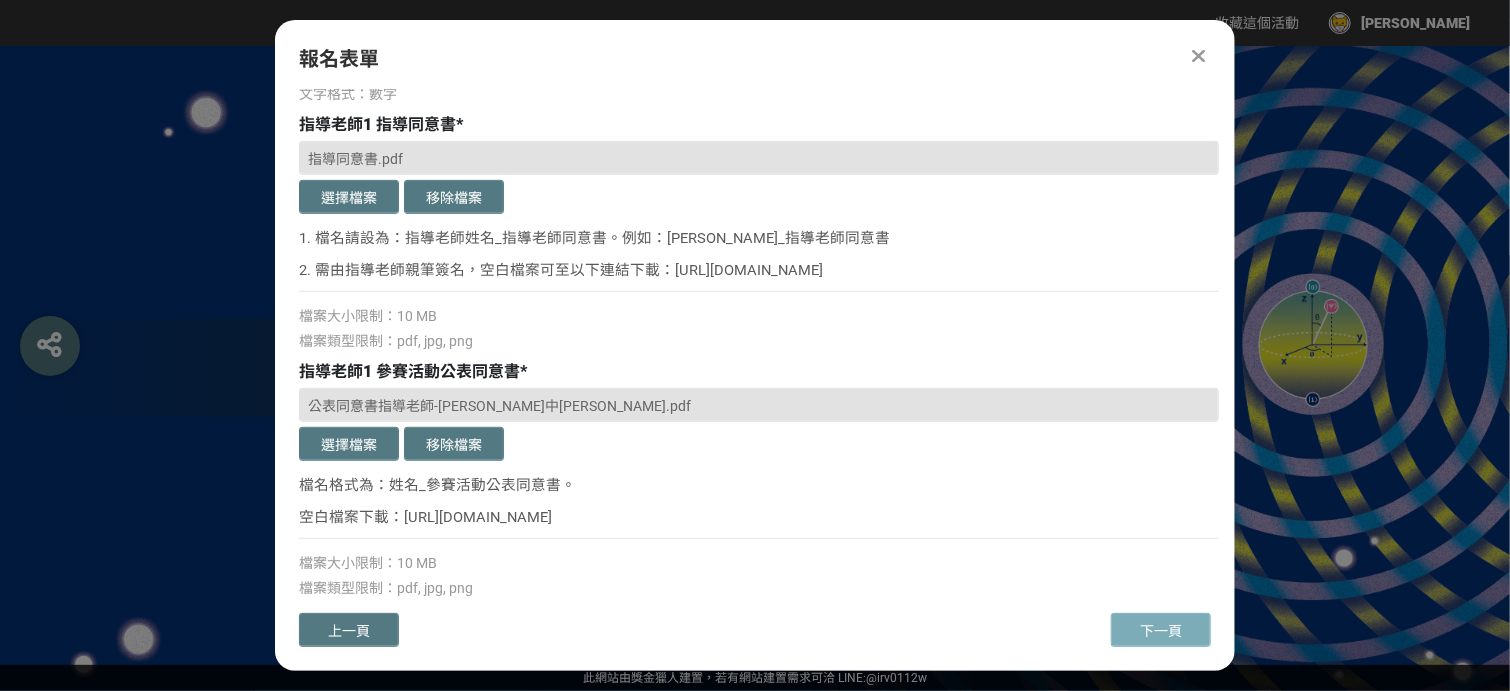 click on "下一頁" at bounding box center (1161, 631) 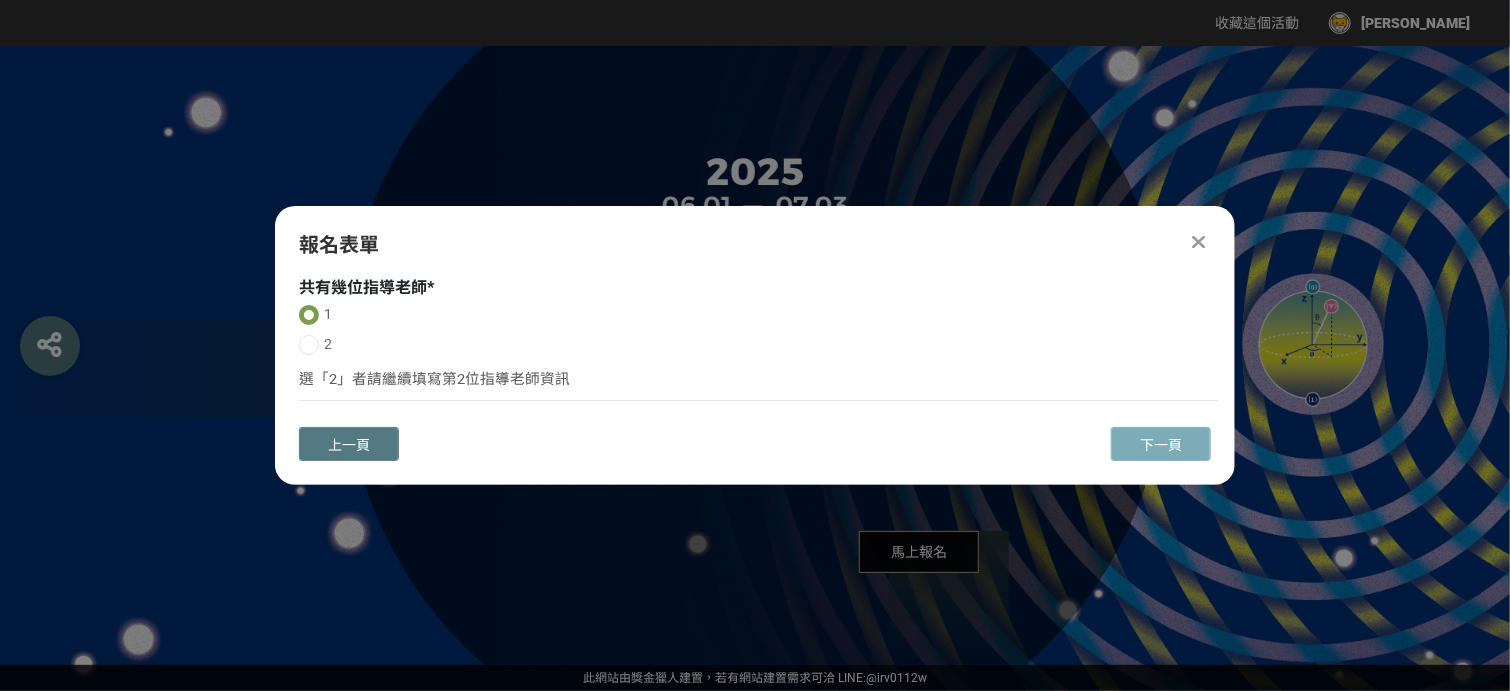 scroll, scrollTop: 0, scrollLeft: 0, axis: both 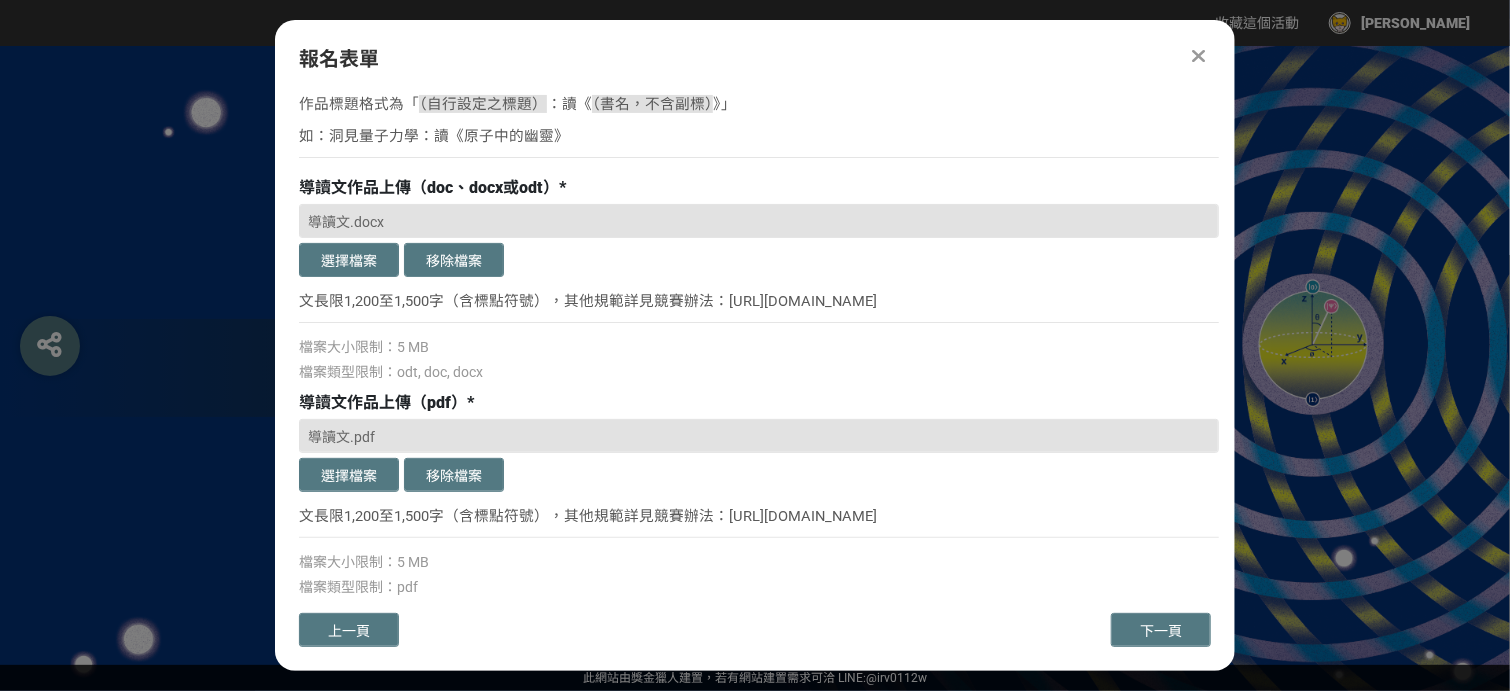 click on "導讀文.pdf" at bounding box center [341, 437] 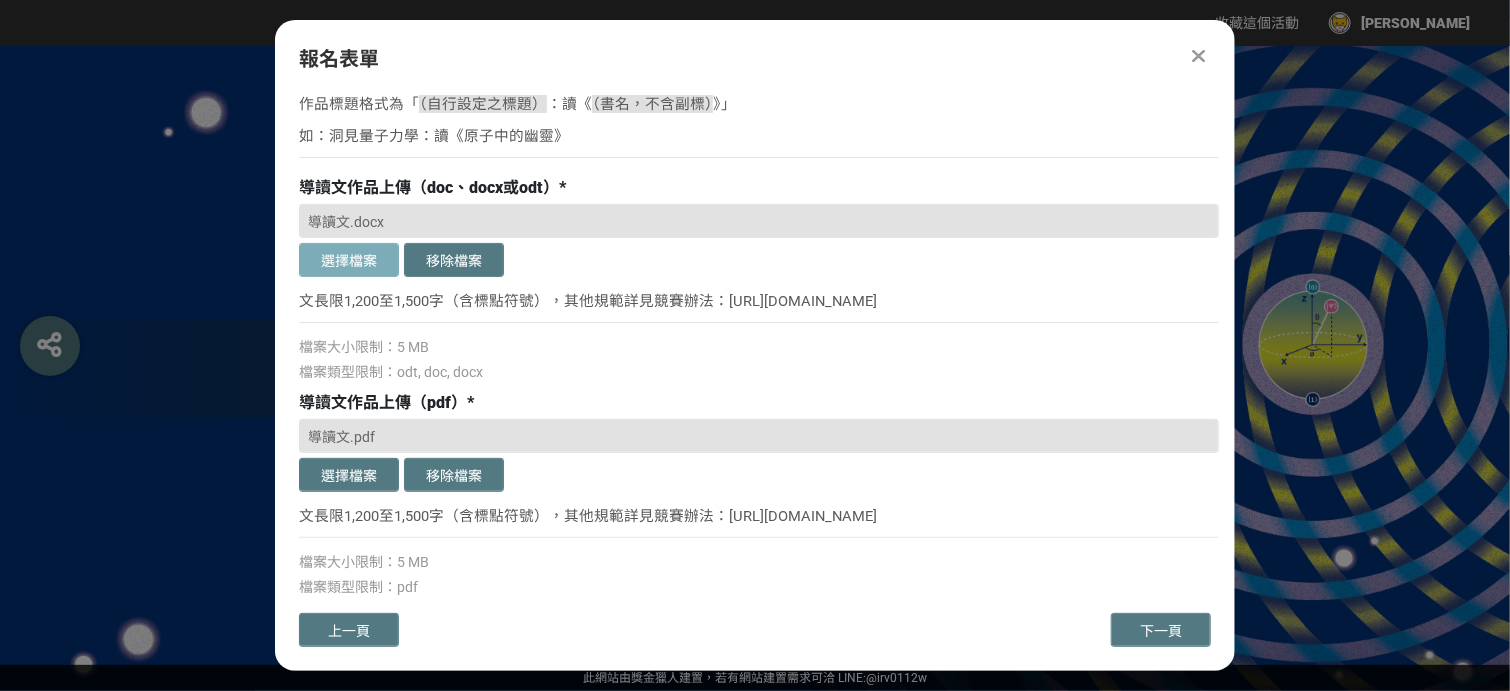 click on "選擇檔案" at bounding box center [349, 260] 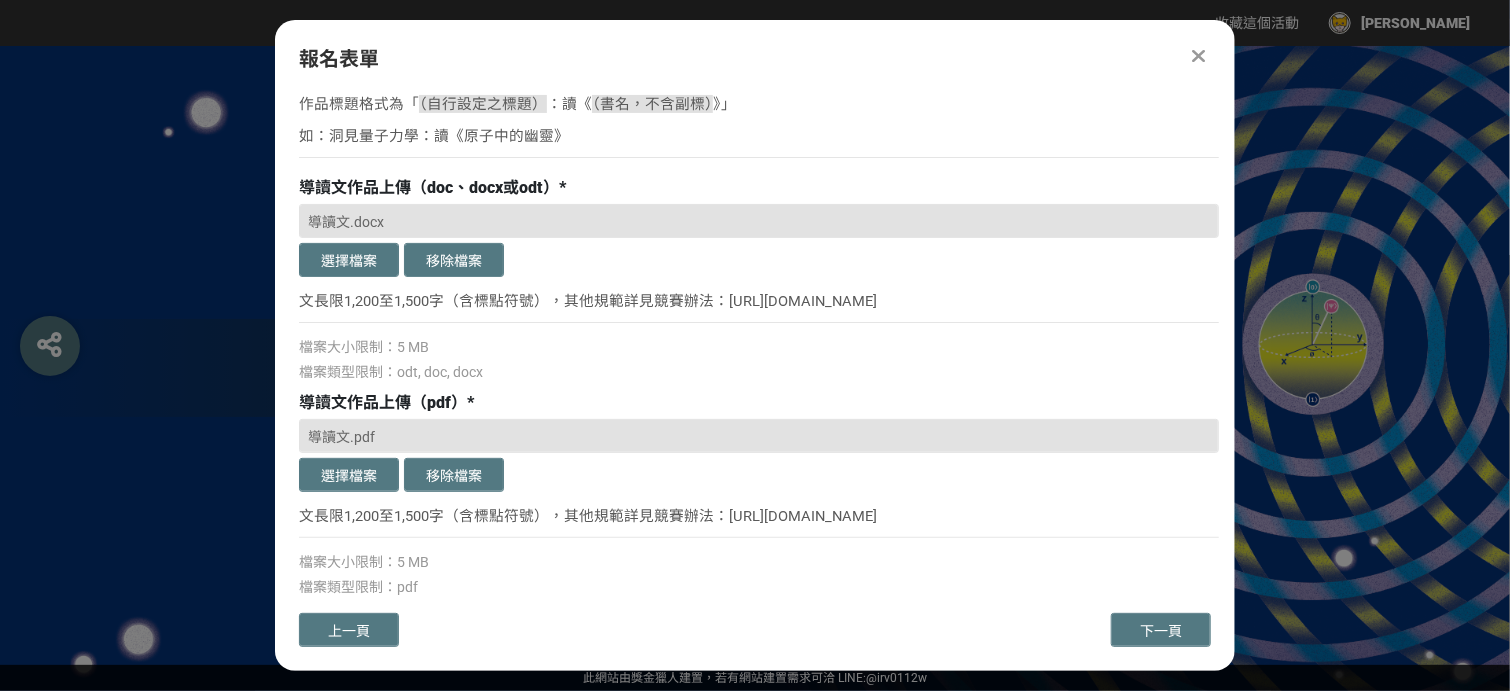click on "導讀文.docx" at bounding box center (346, 222) 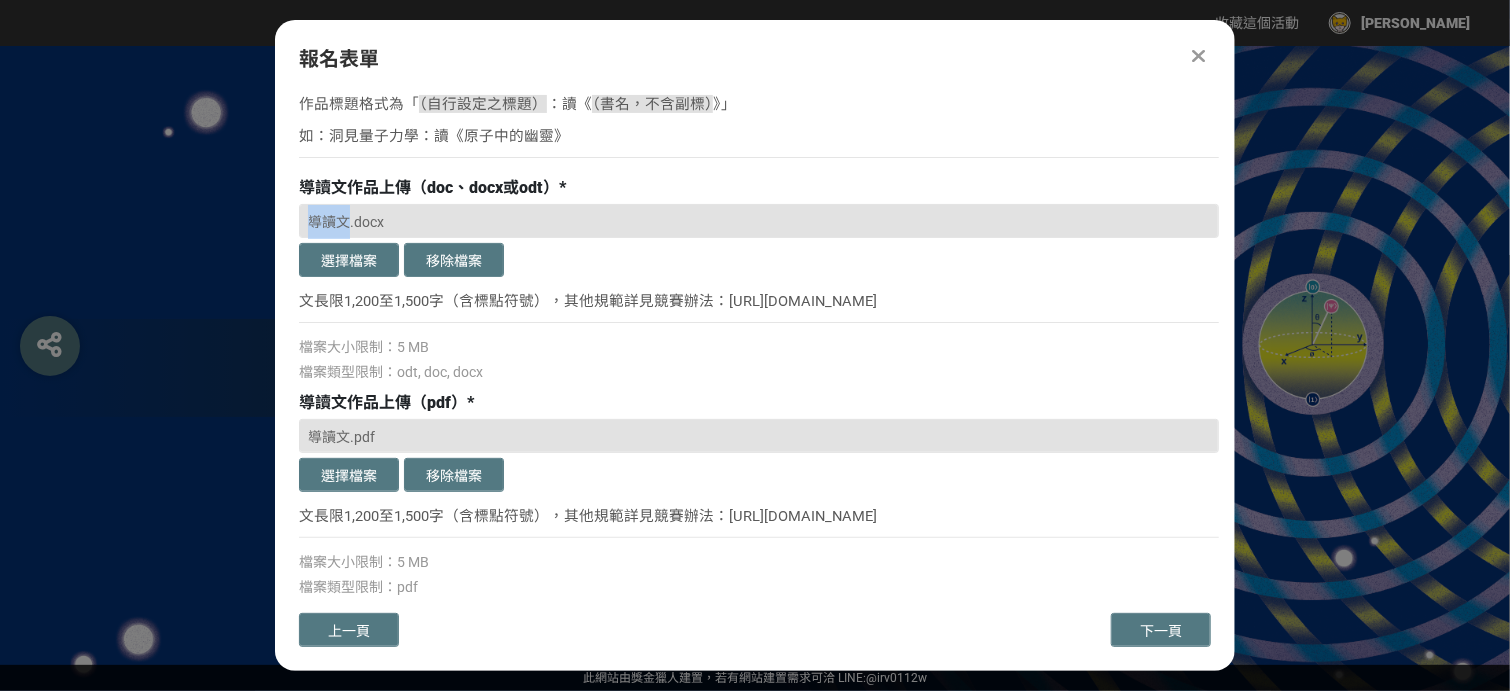 drag, startPoint x: 345, startPoint y: 217, endPoint x: 309, endPoint y: 215, distance: 36.05551 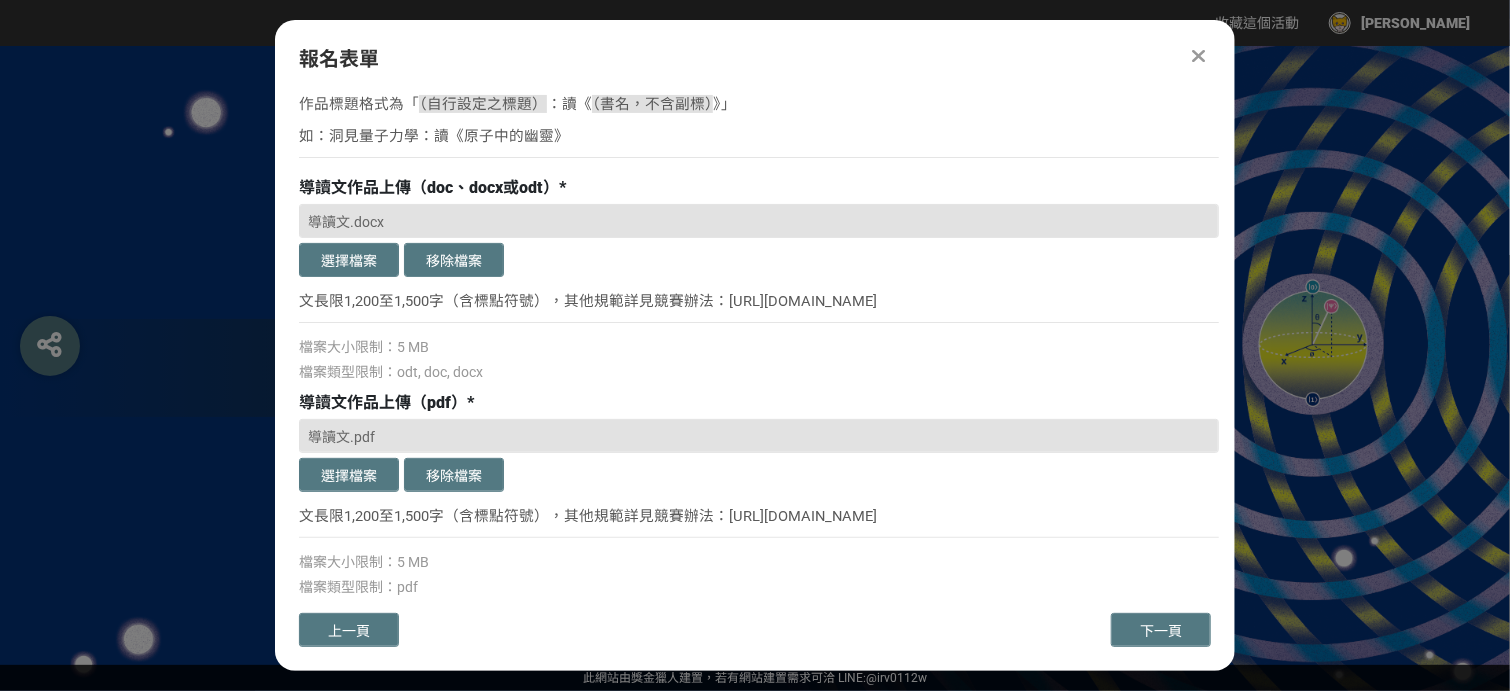 click on "競賽辦法 最新公告 活動 Q&A 導讀文競賽 2025台積電盃青年尬科學 馬上報名" at bounding box center [755, 355] 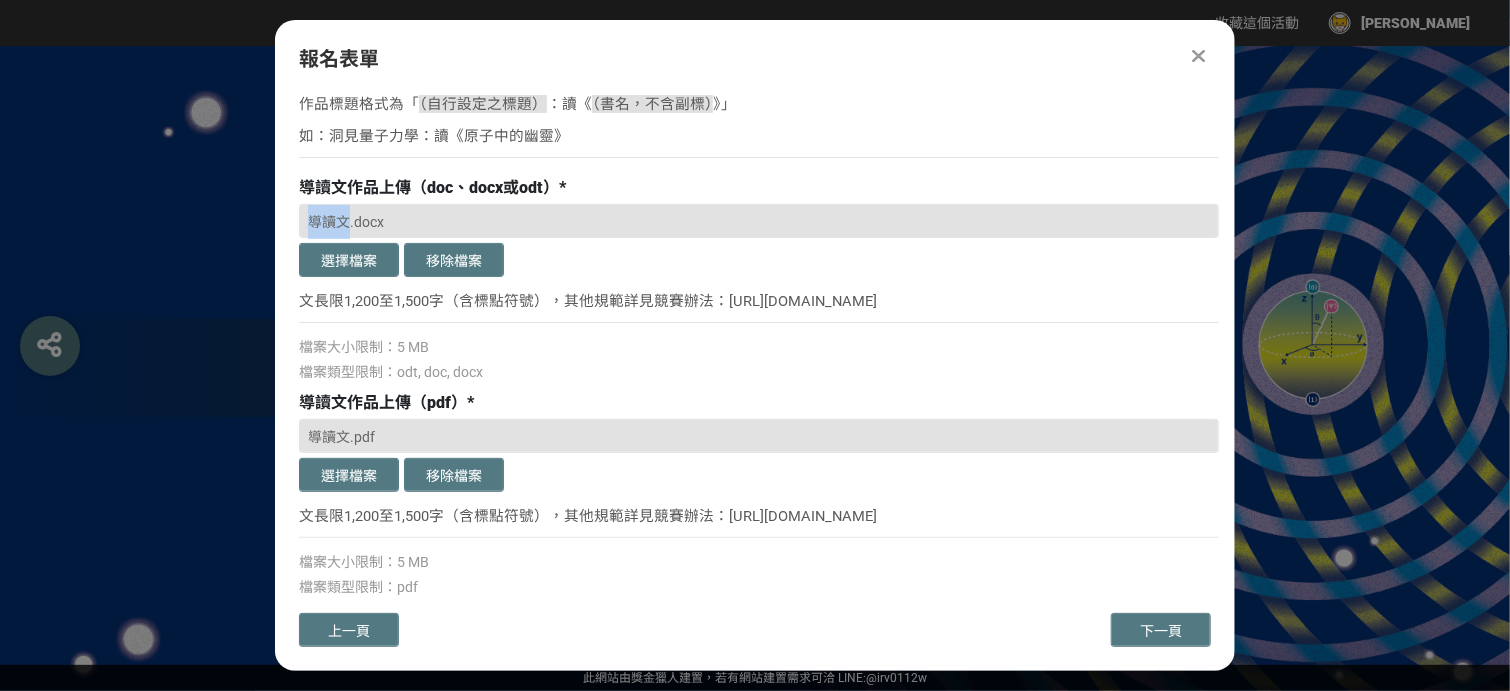 drag, startPoint x: 347, startPoint y: 219, endPoint x: 306, endPoint y: 219, distance: 41 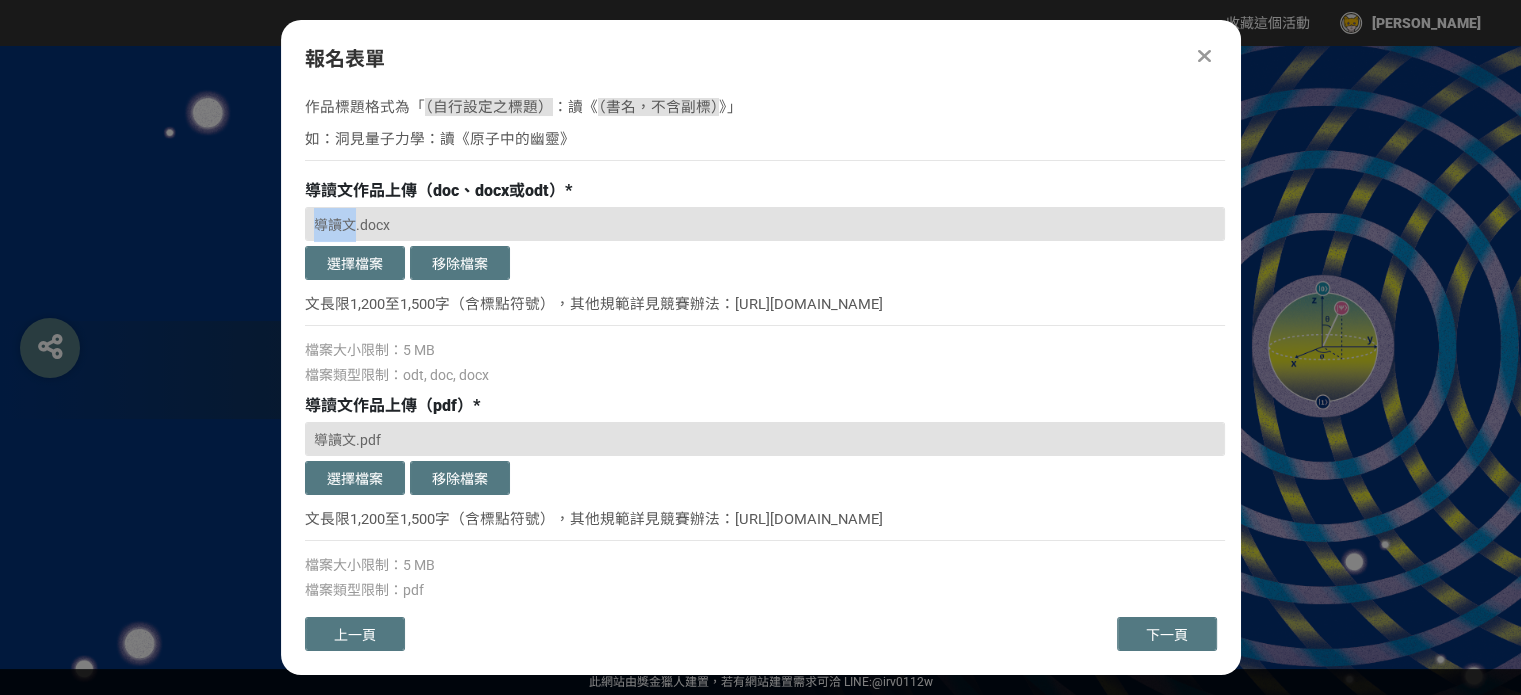 scroll, scrollTop: 222, scrollLeft: 0, axis: vertical 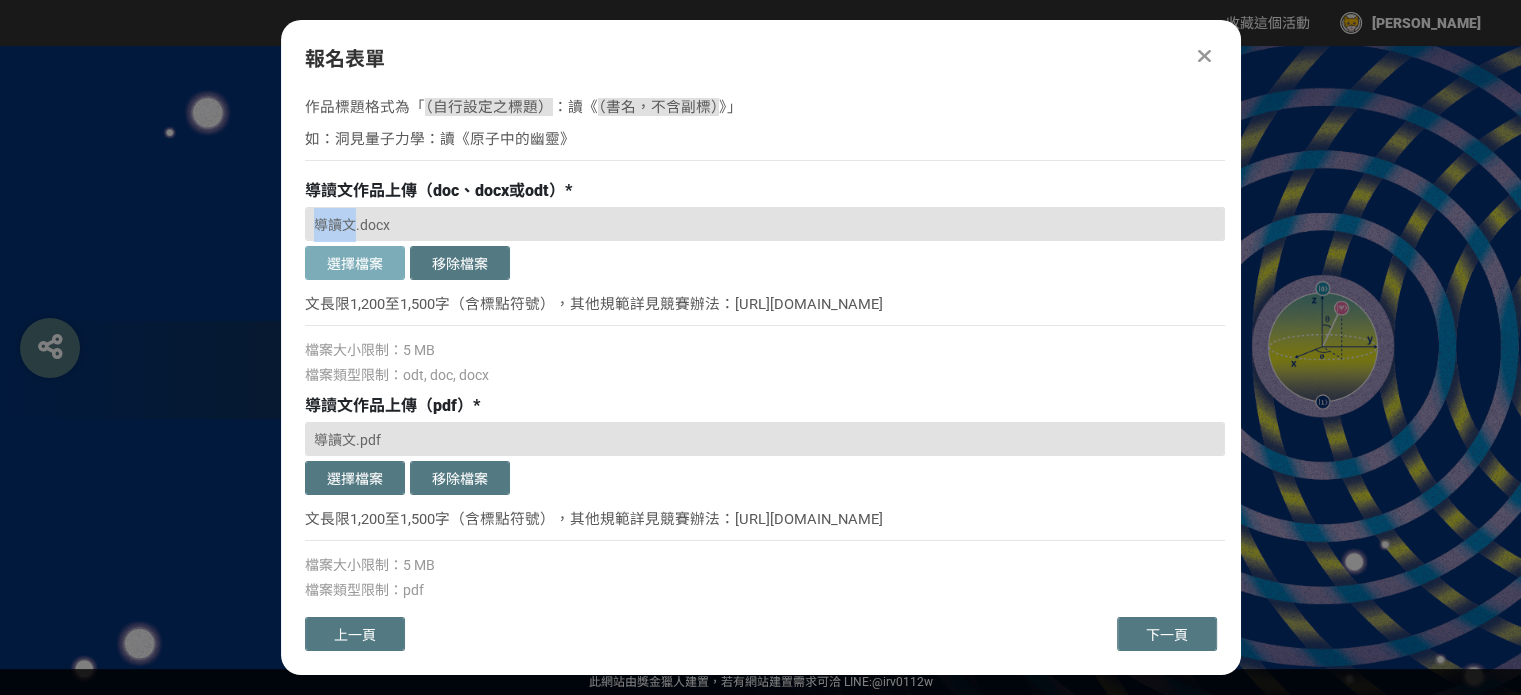 click on "選擇檔案" at bounding box center [355, 263] 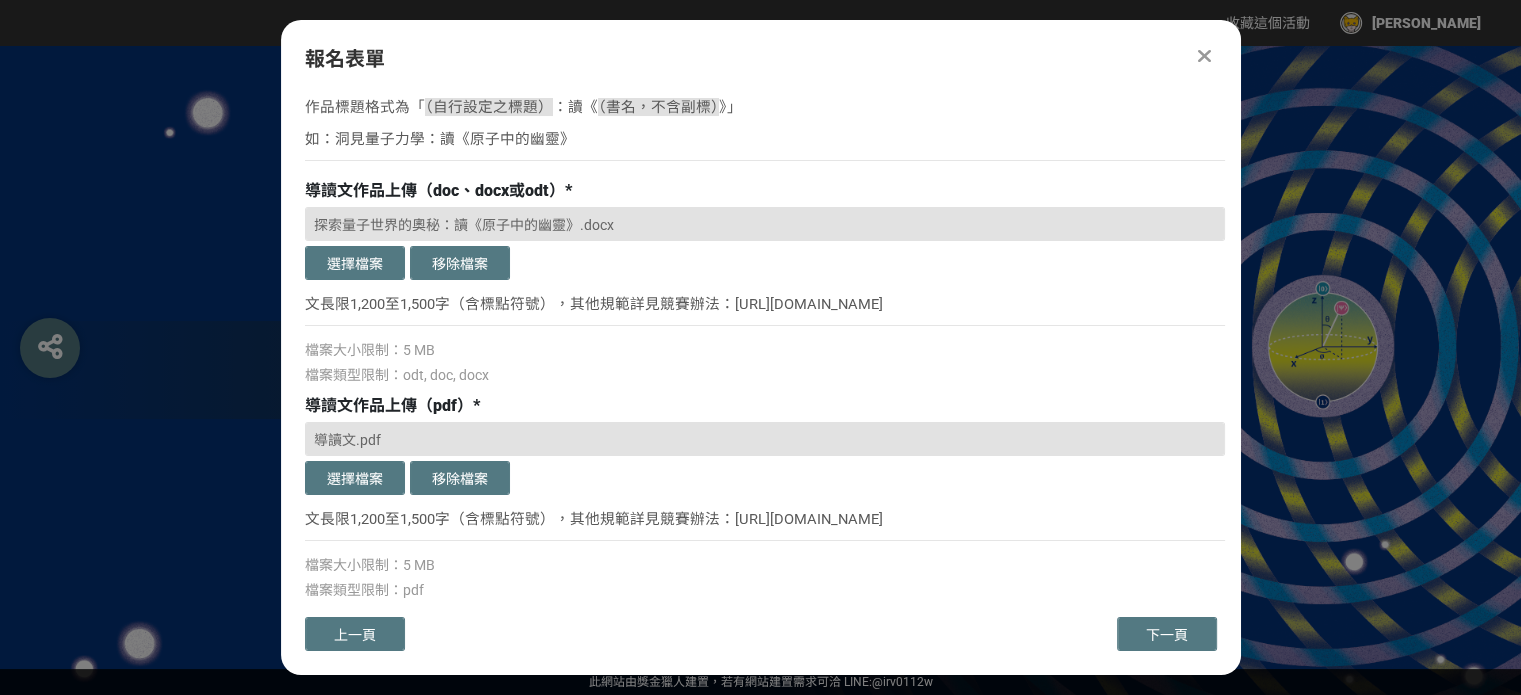 scroll, scrollTop: 221, scrollLeft: 0, axis: vertical 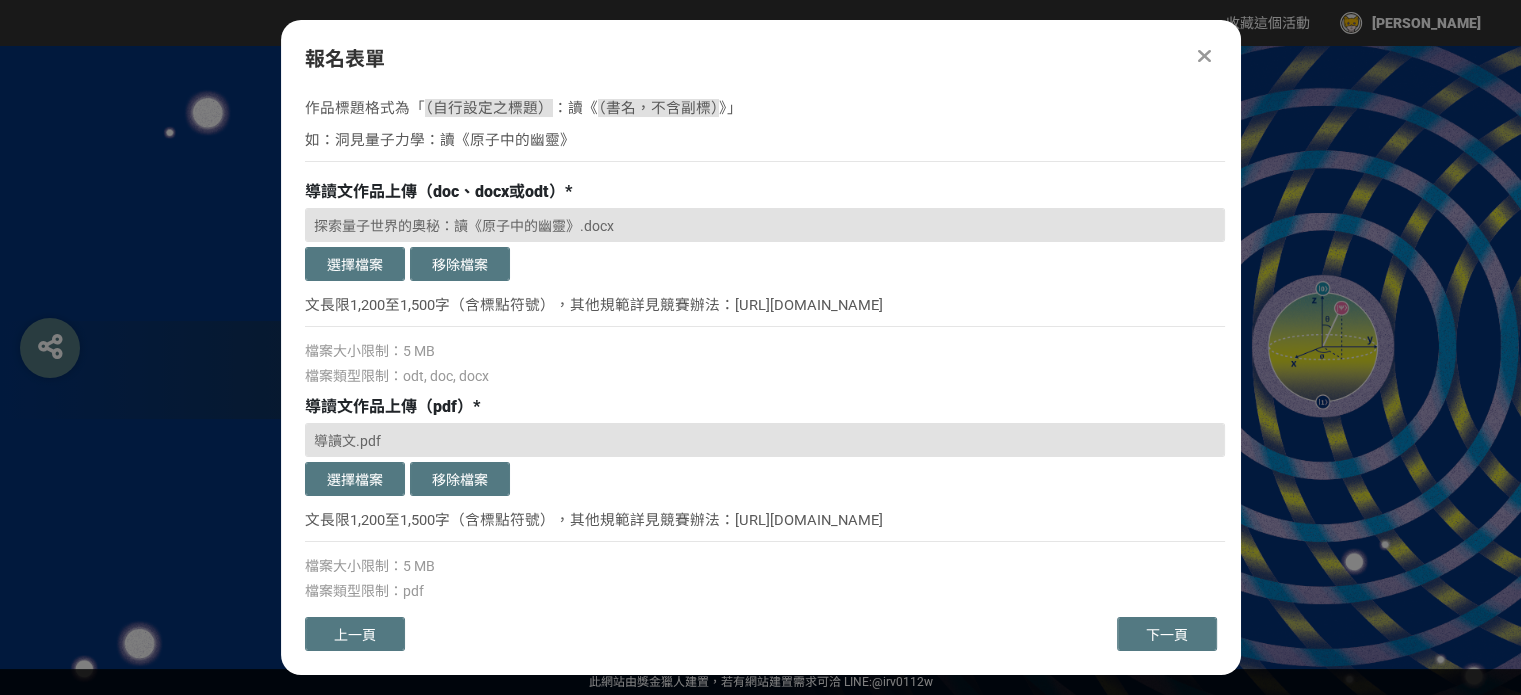 click on "檔案類型限制：odt, doc, docx" at bounding box center (765, 376) 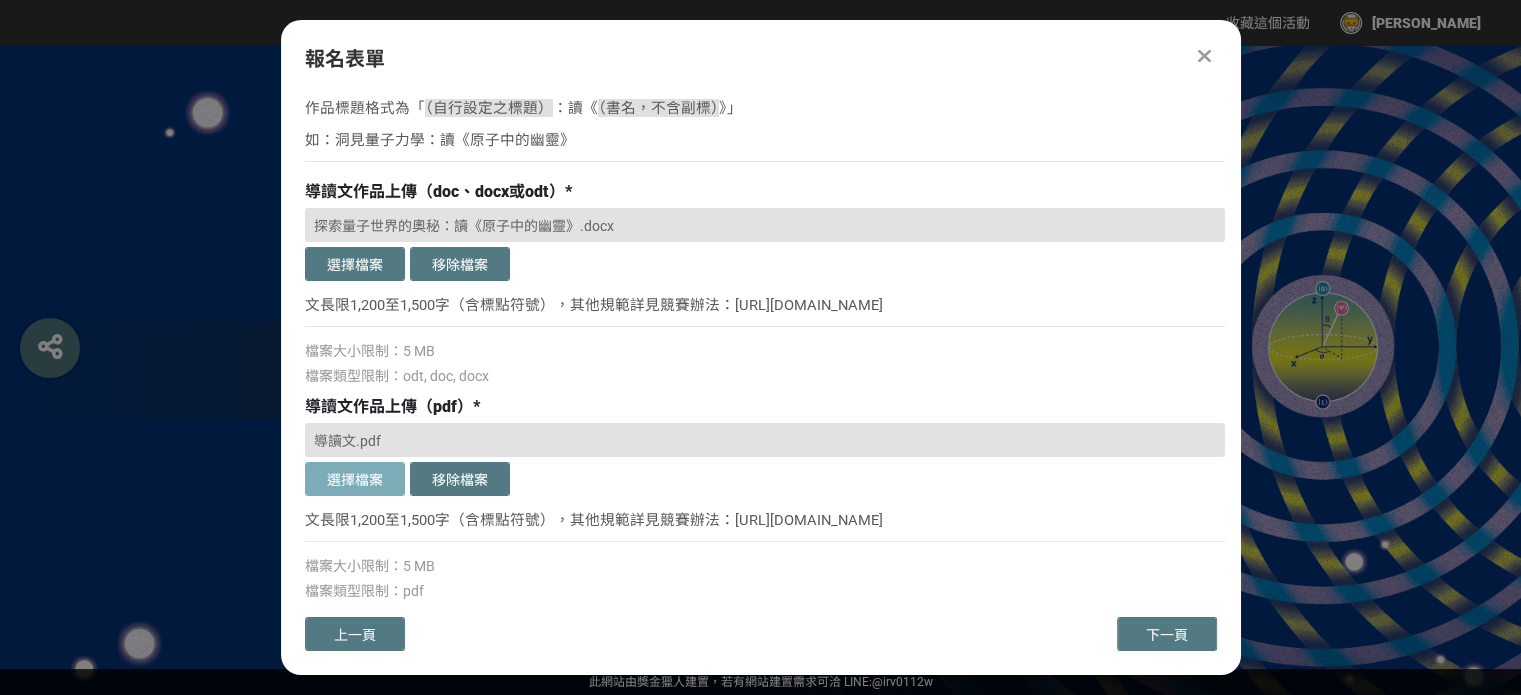 click on "選擇檔案" at bounding box center [355, 479] 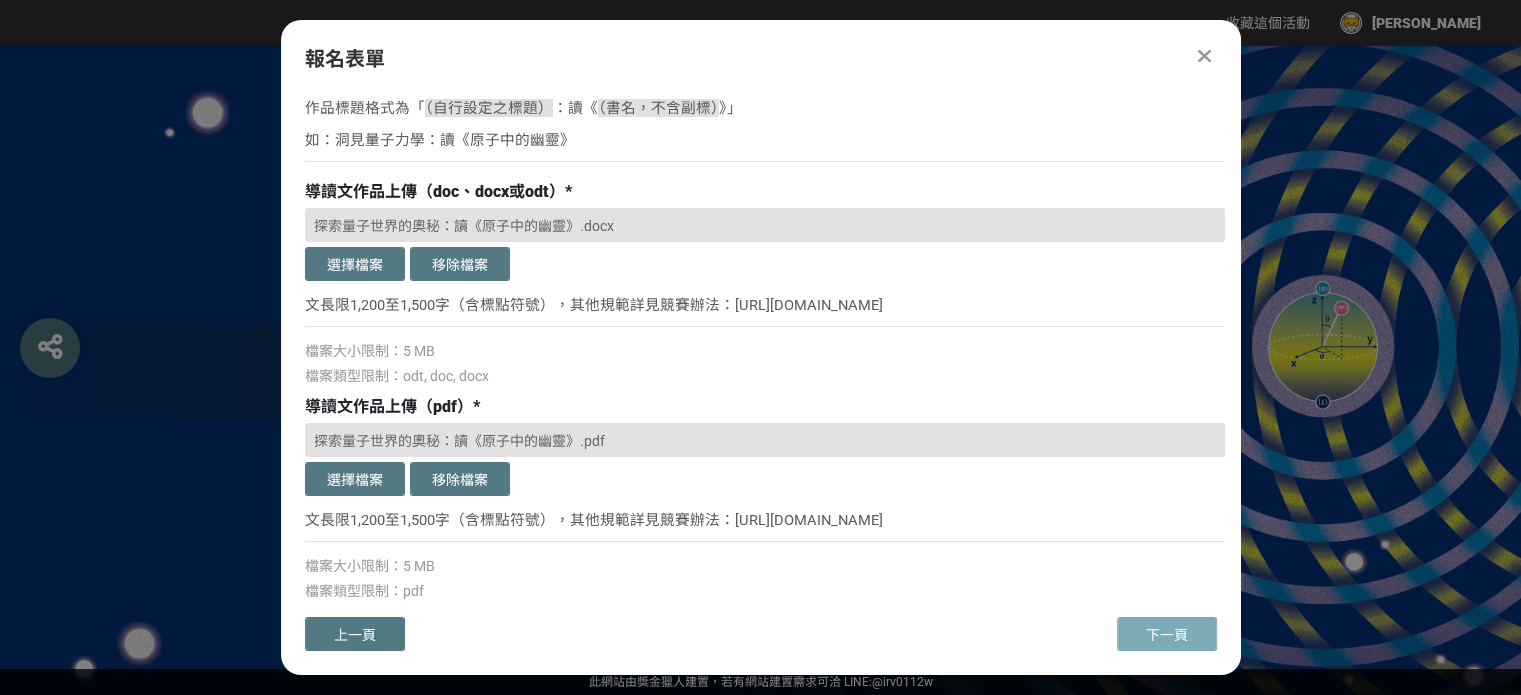 click on "下一頁" at bounding box center (1167, 635) 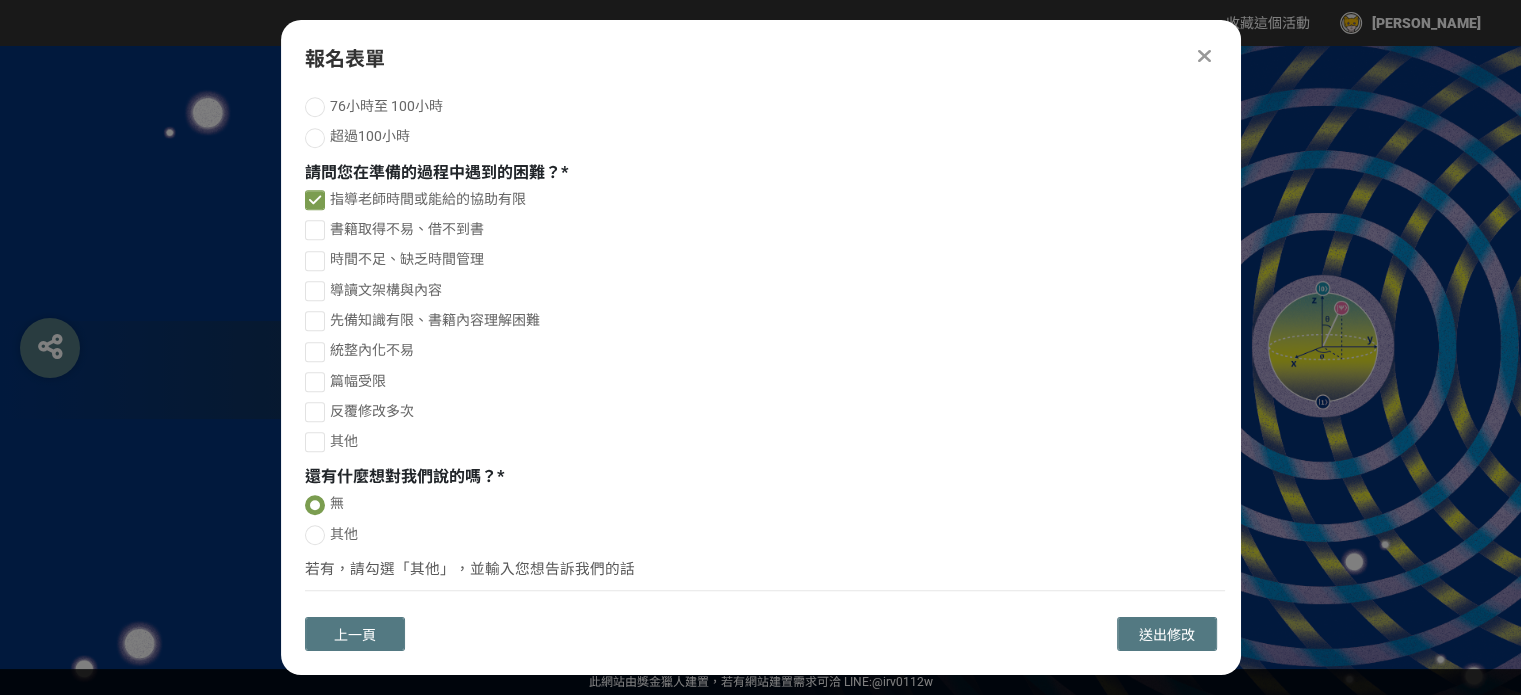 scroll, scrollTop: 1530, scrollLeft: 0, axis: vertical 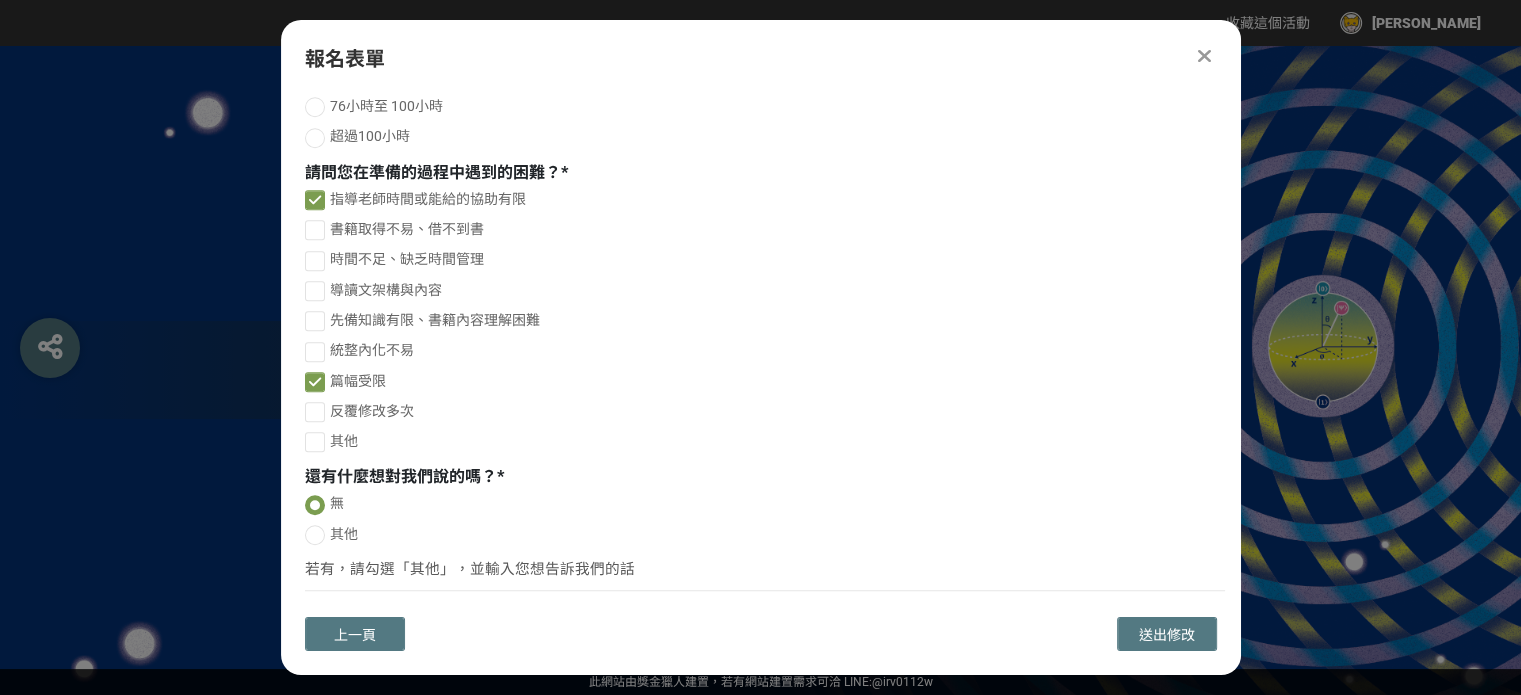 click at bounding box center (315, 382) 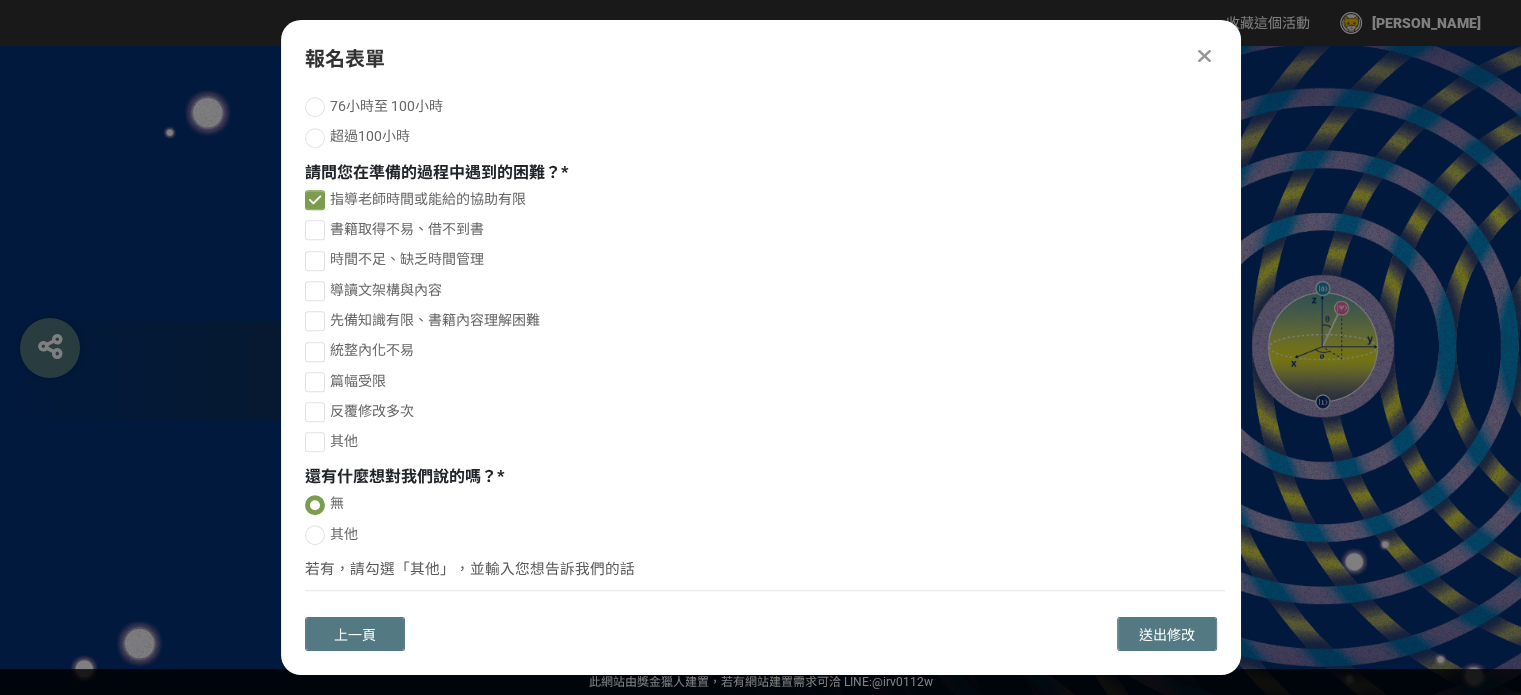 click at bounding box center [315, 412] 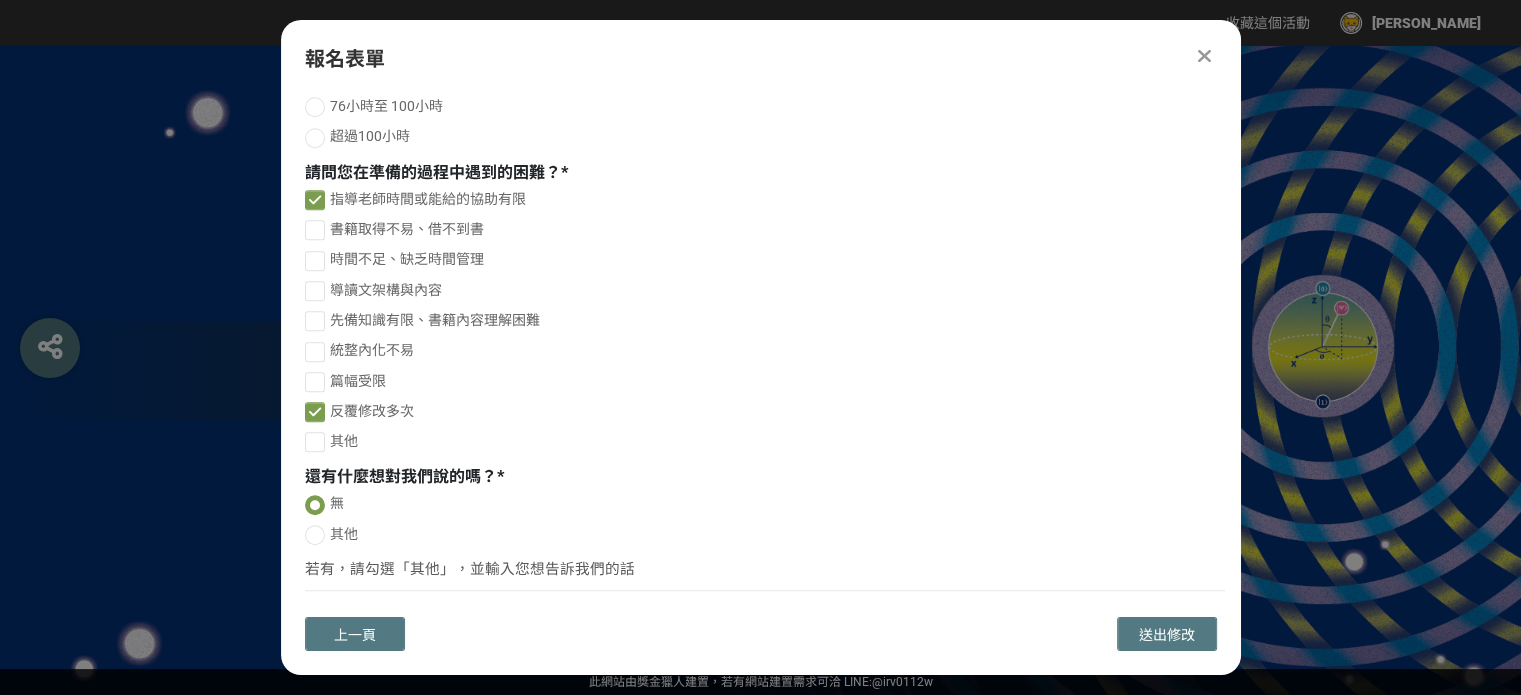 click on "指導老師時間或能給的協助有限 書籍取得不易、借不到書 時間不足、缺乏時間管理 導讀文架構與內容 先備知識有限、書籍內容理解困難 統整內化不易 篇幅受限 反覆修改多次 其他" at bounding box center [765, 323] 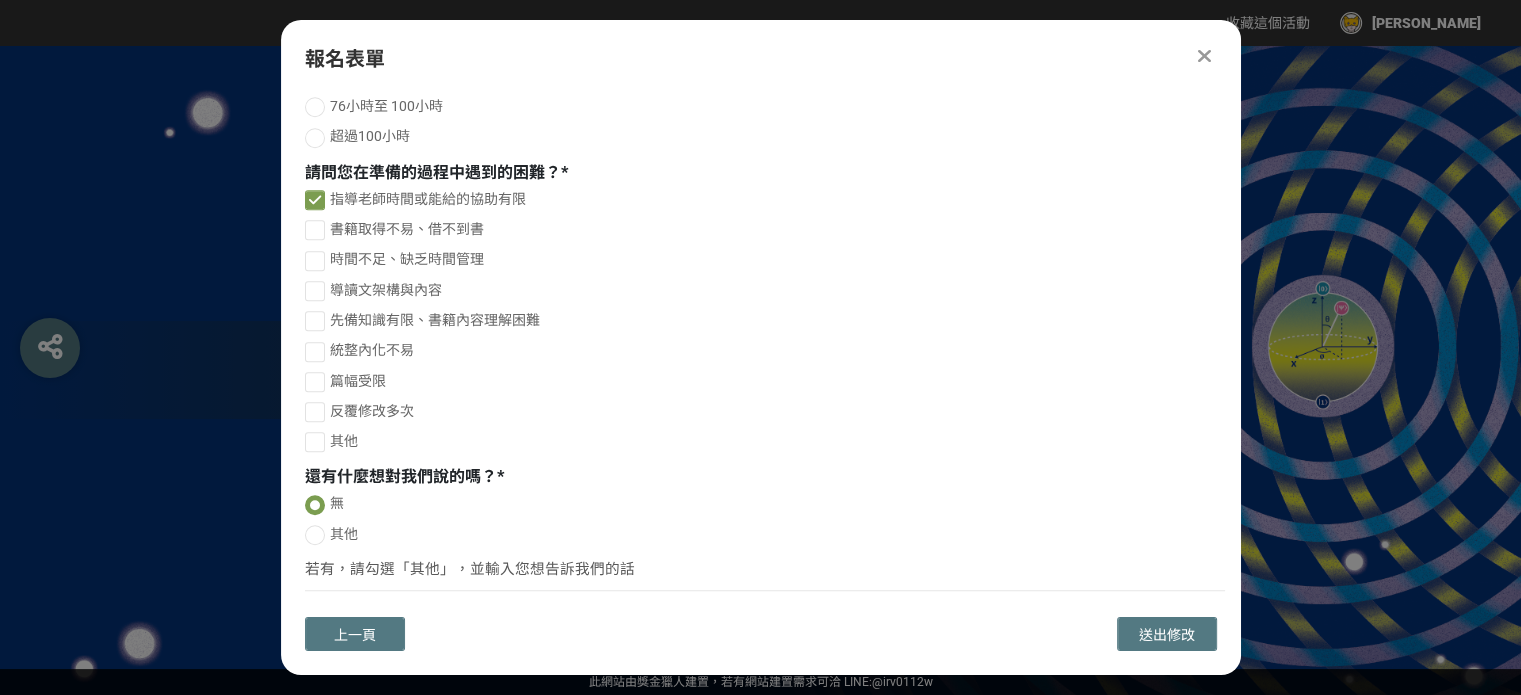 click on "反覆修改多次" at bounding box center (765, 411) 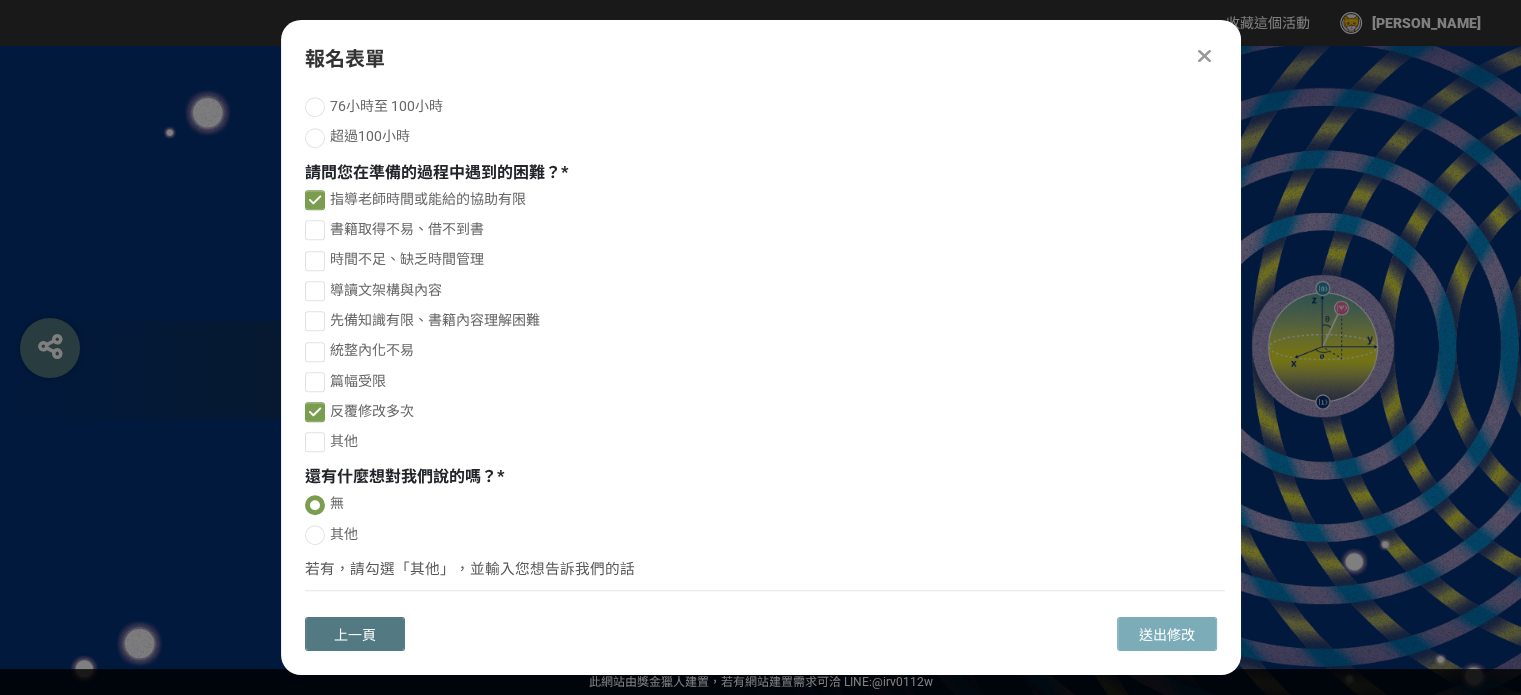 click on "送出修改" at bounding box center [1167, 635] 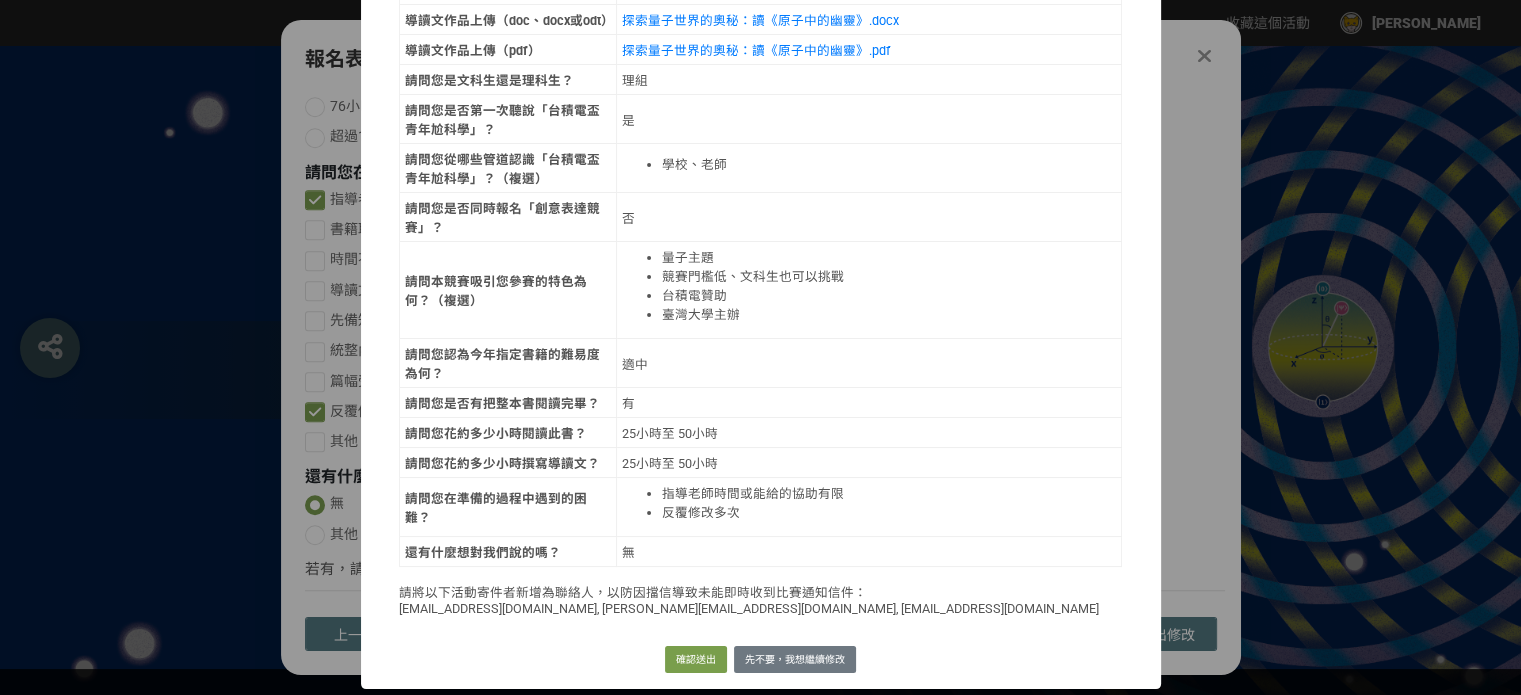 scroll, scrollTop: 1708, scrollLeft: 0, axis: vertical 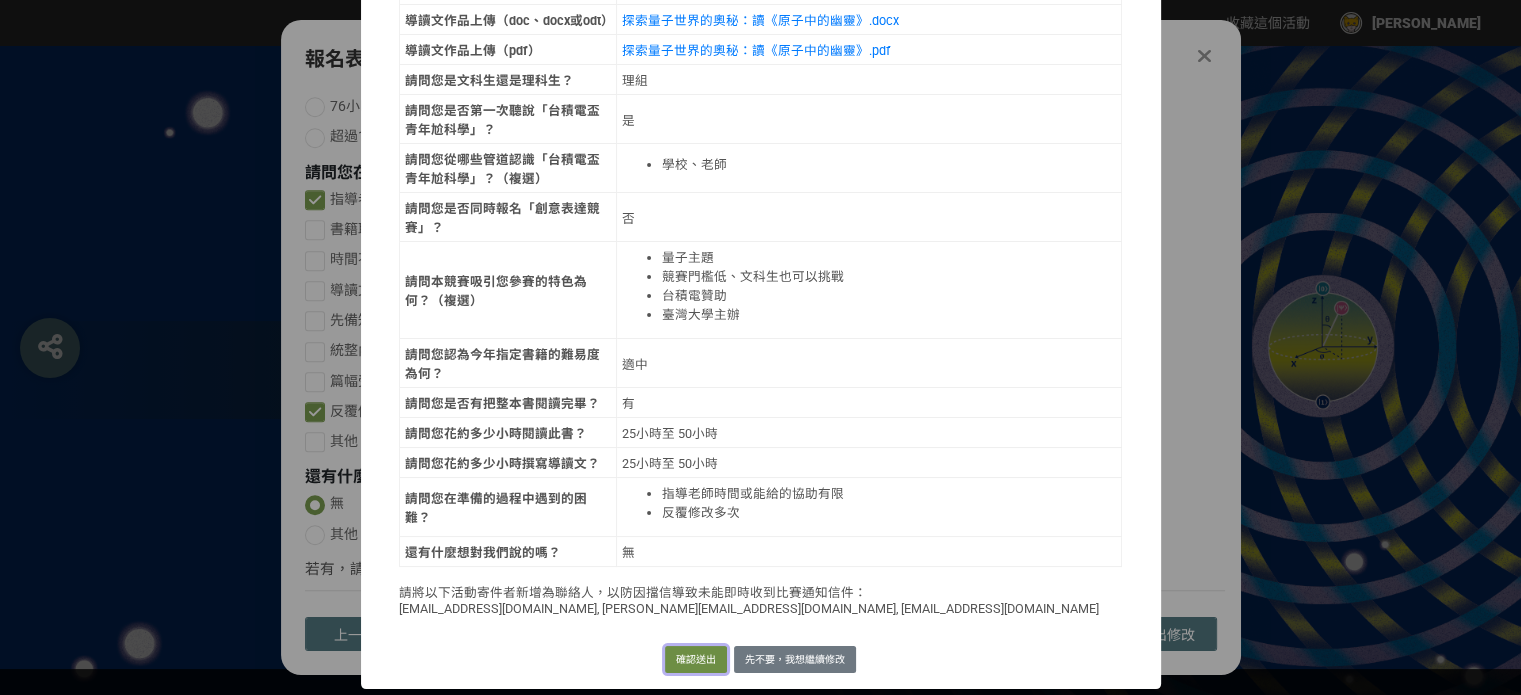 click on "確認送出" at bounding box center [696, 660] 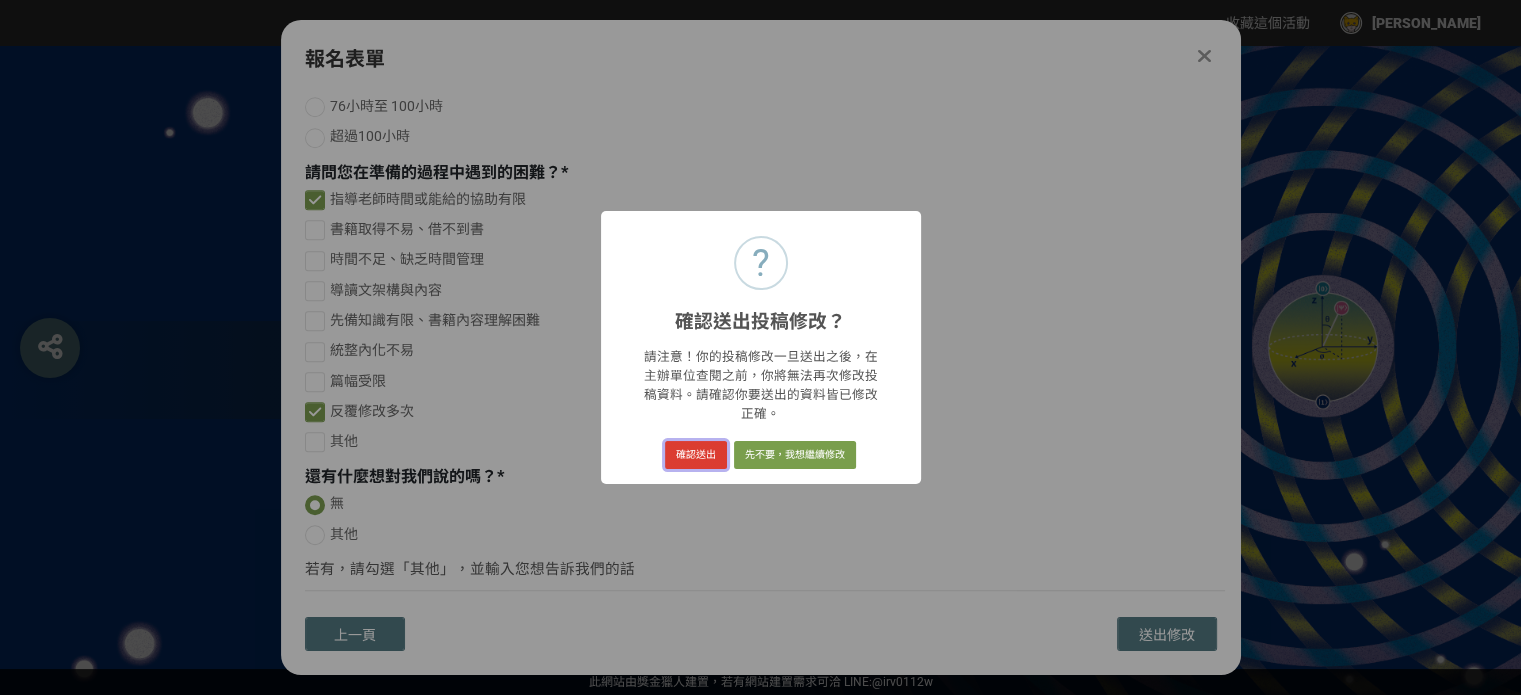 click on "確認送出" at bounding box center (696, 455) 